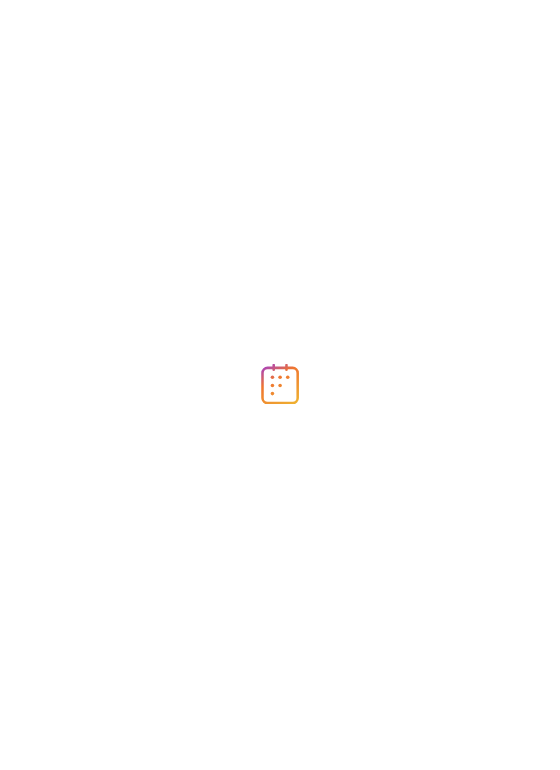 scroll, scrollTop: 0, scrollLeft: 0, axis: both 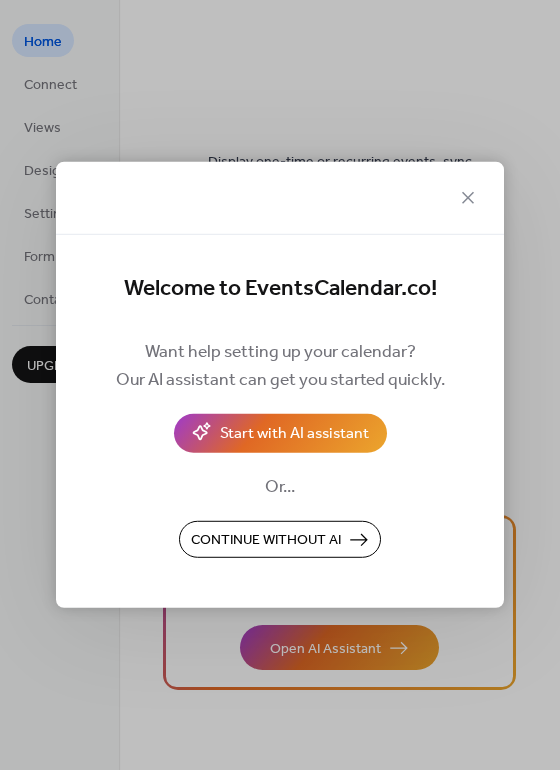 click on "Continue without AI" at bounding box center [266, 541] 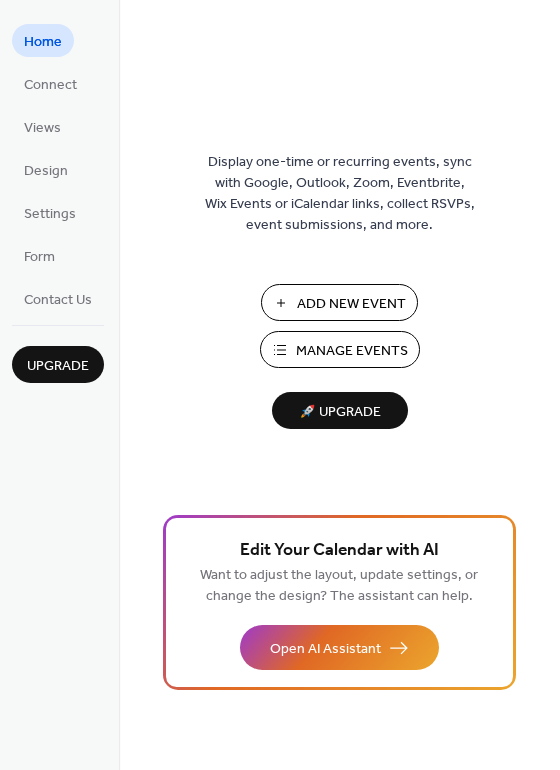 click on "Manage Events" at bounding box center [352, 351] 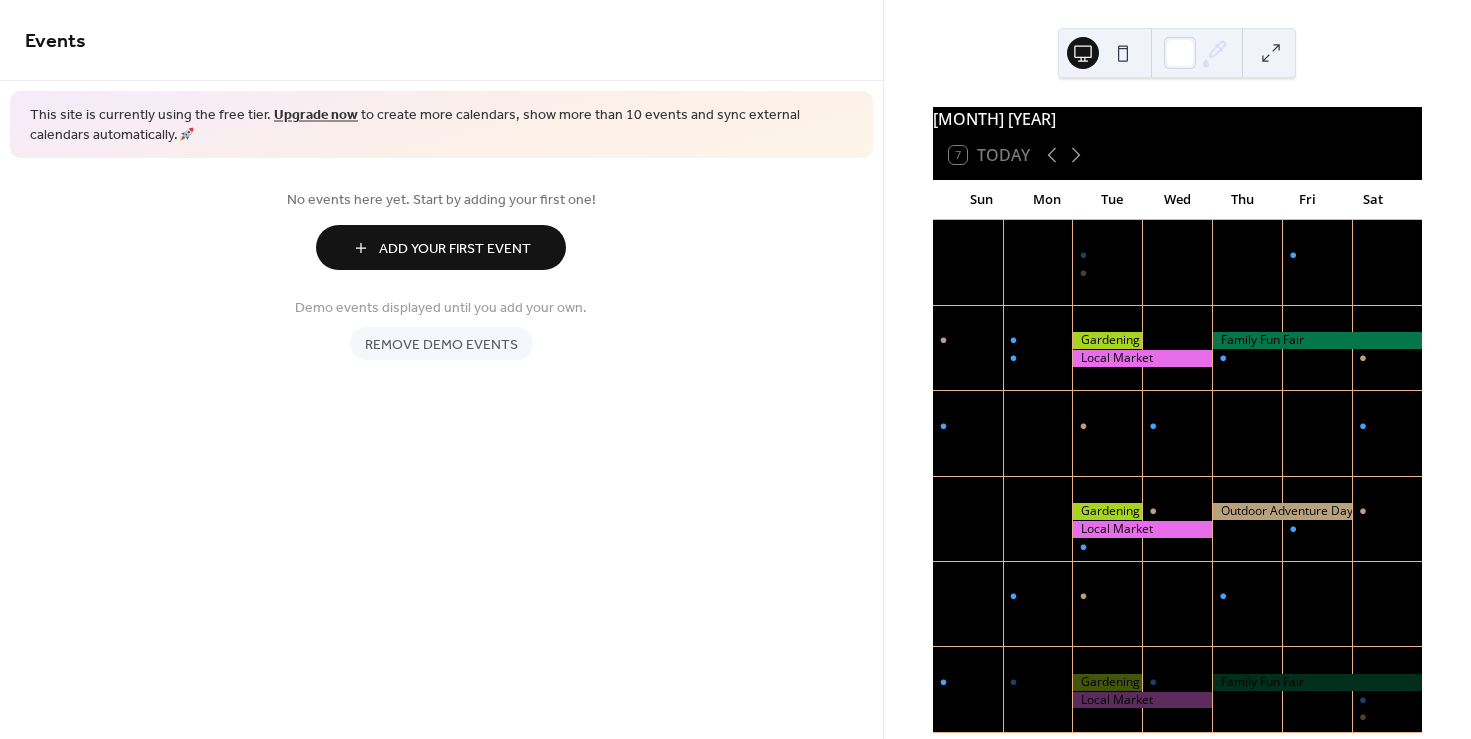 scroll, scrollTop: 0, scrollLeft: 0, axis: both 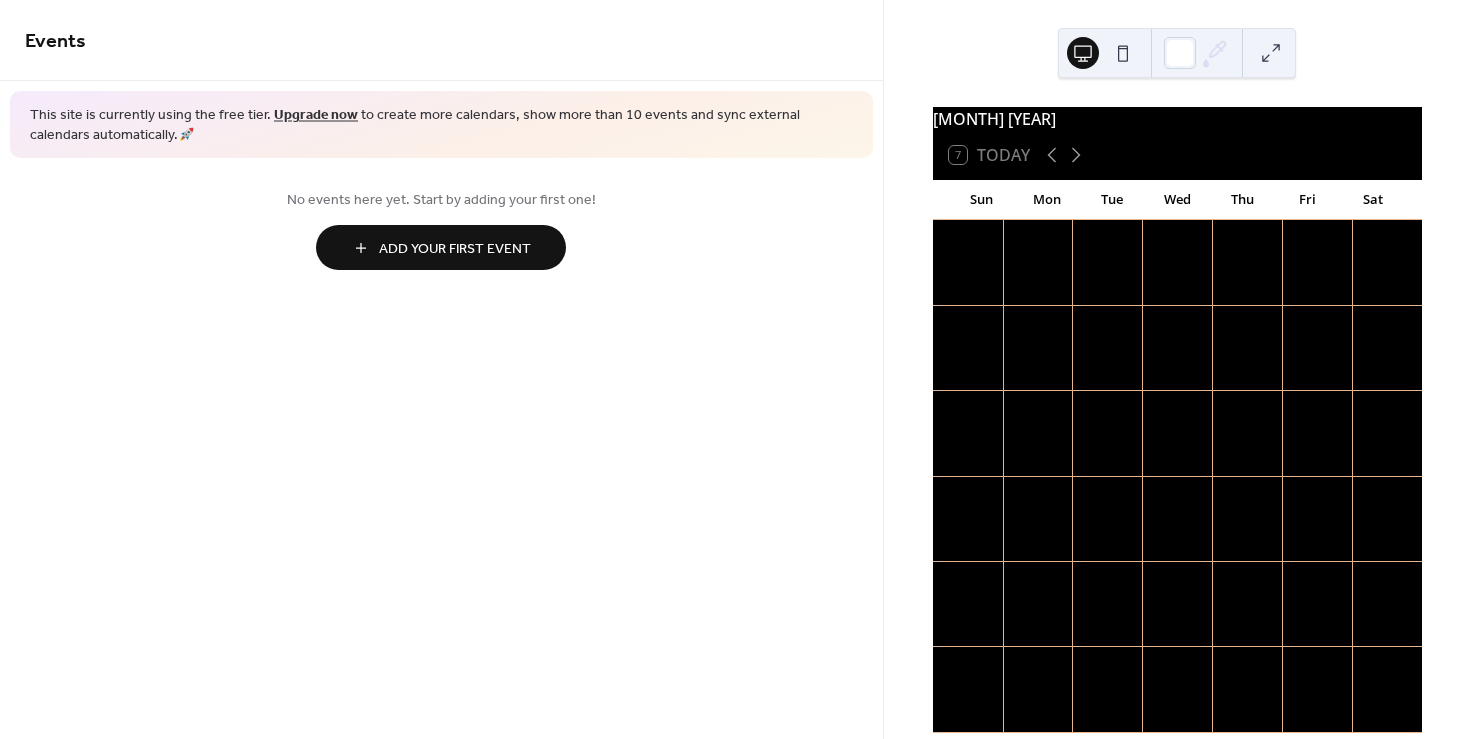 click on "Add Your First Event" at bounding box center [455, 249] 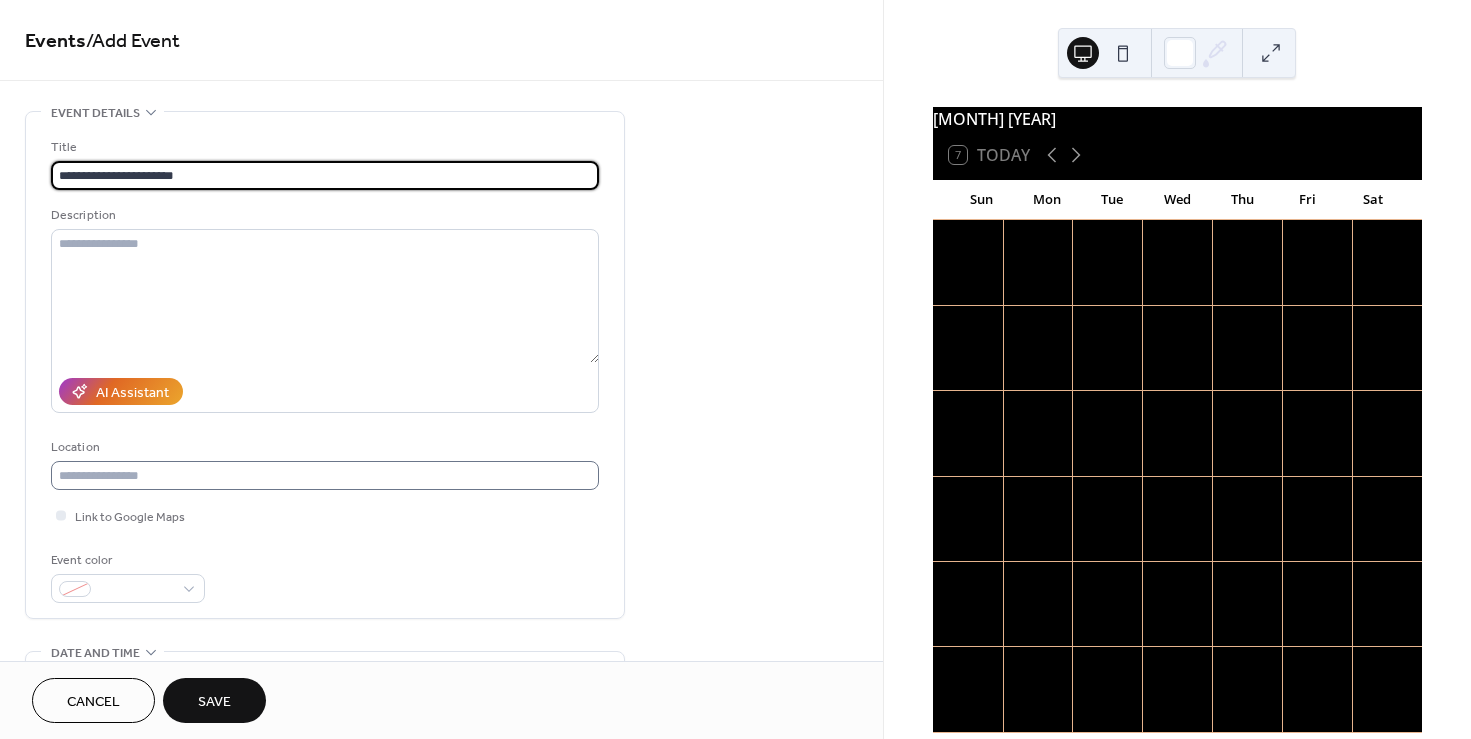type on "**********" 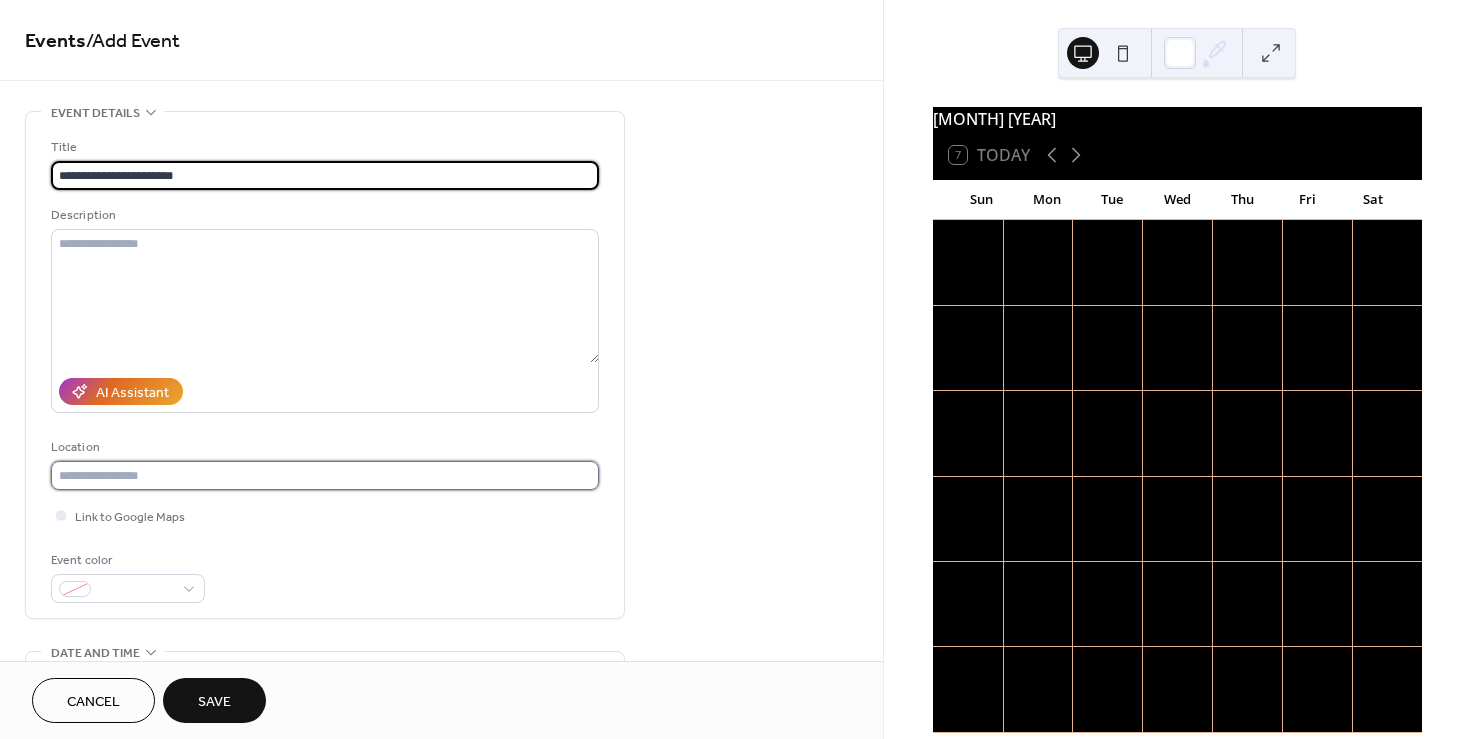 click at bounding box center (325, 475) 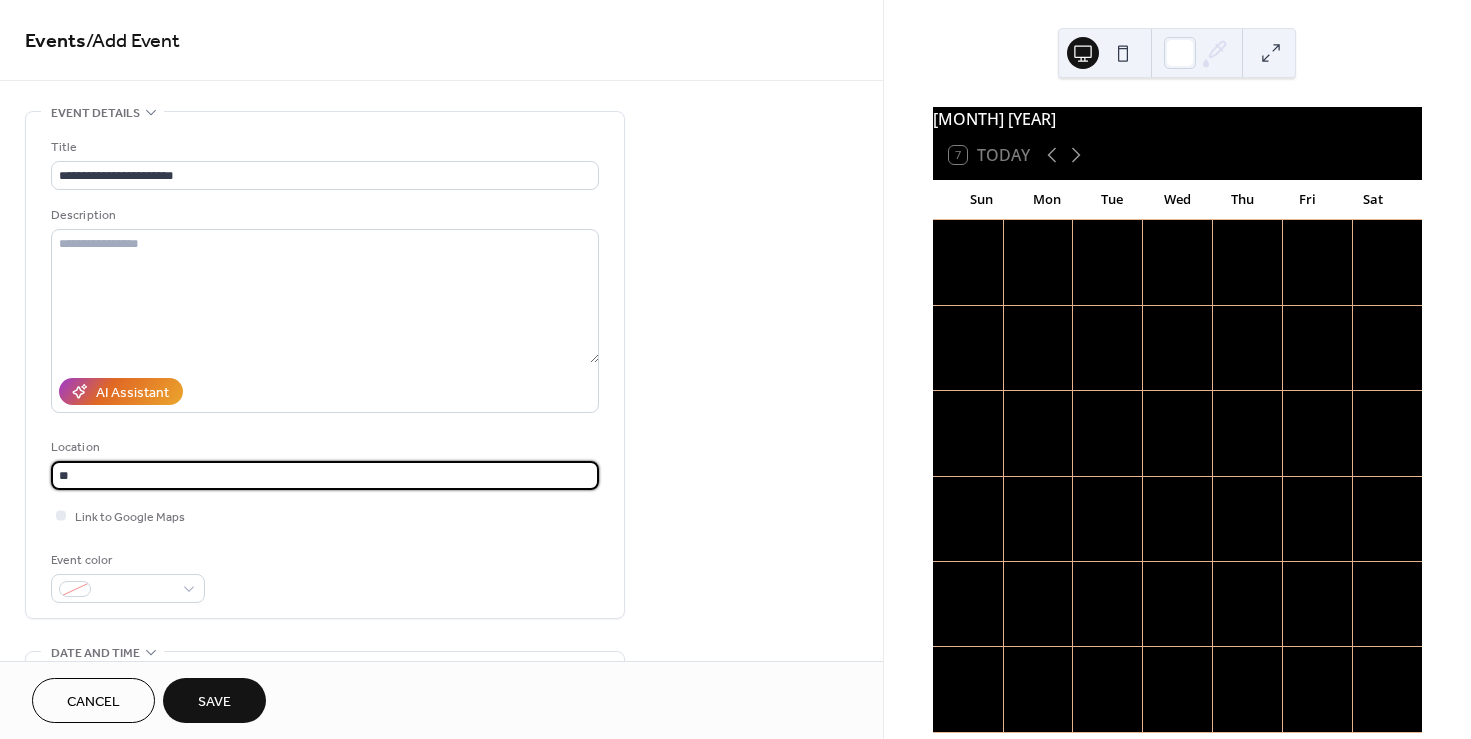 type on "*" 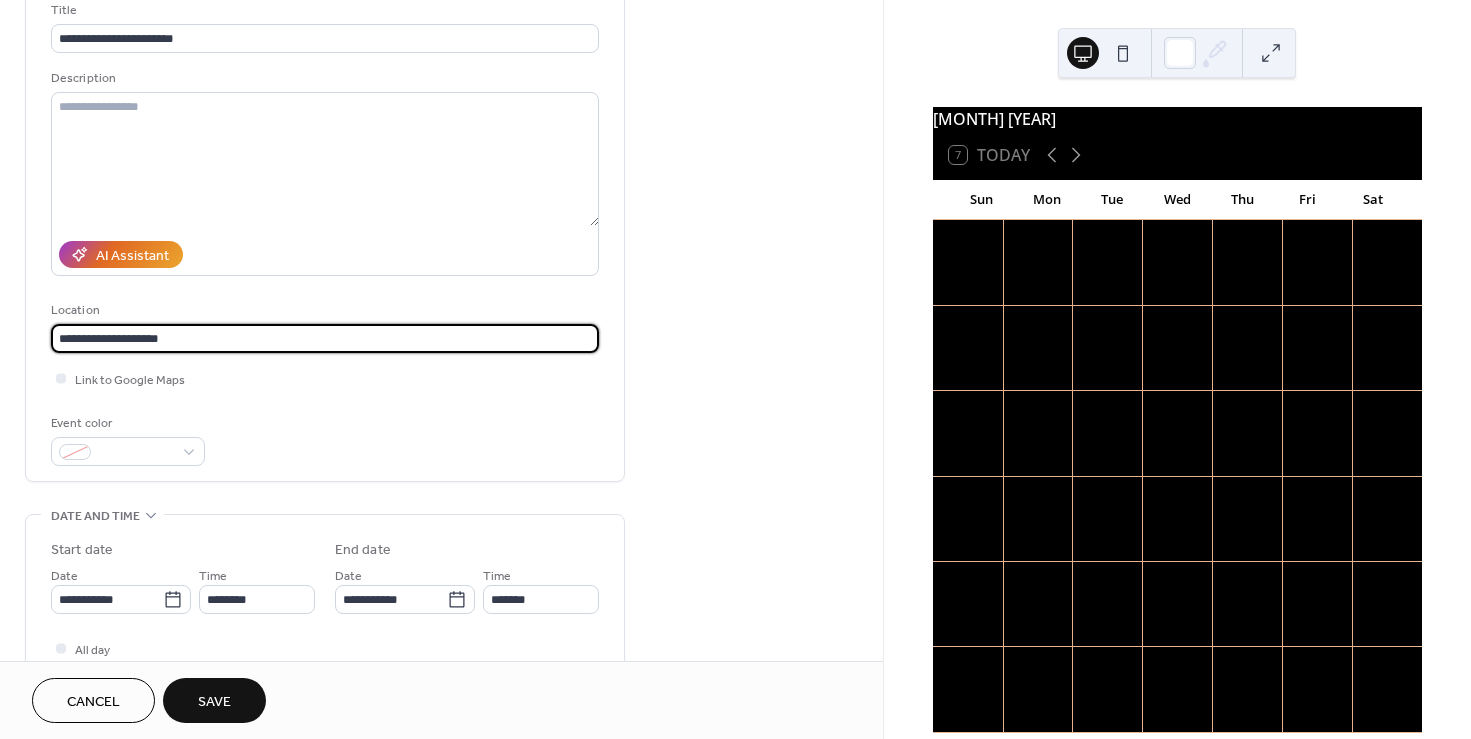 scroll, scrollTop: 142, scrollLeft: 0, axis: vertical 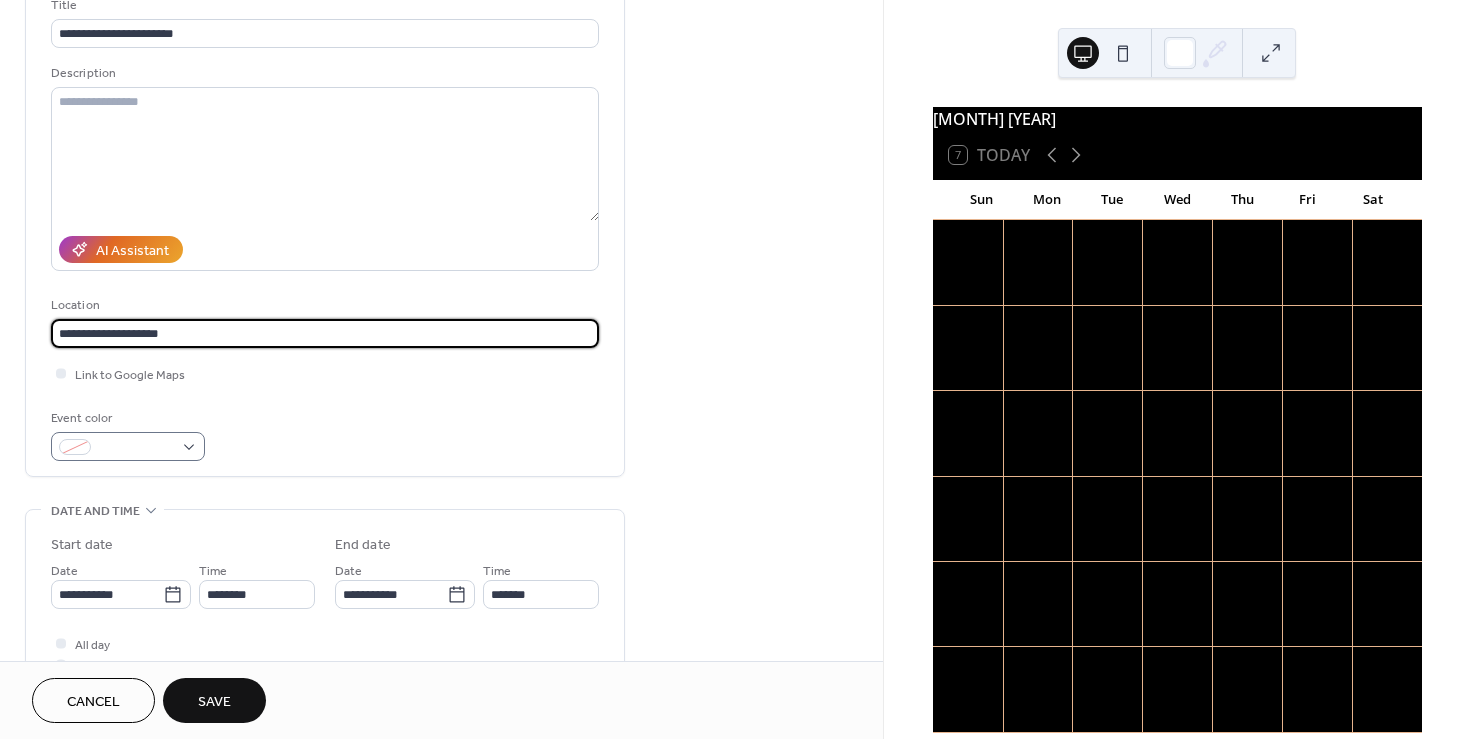 type on "**********" 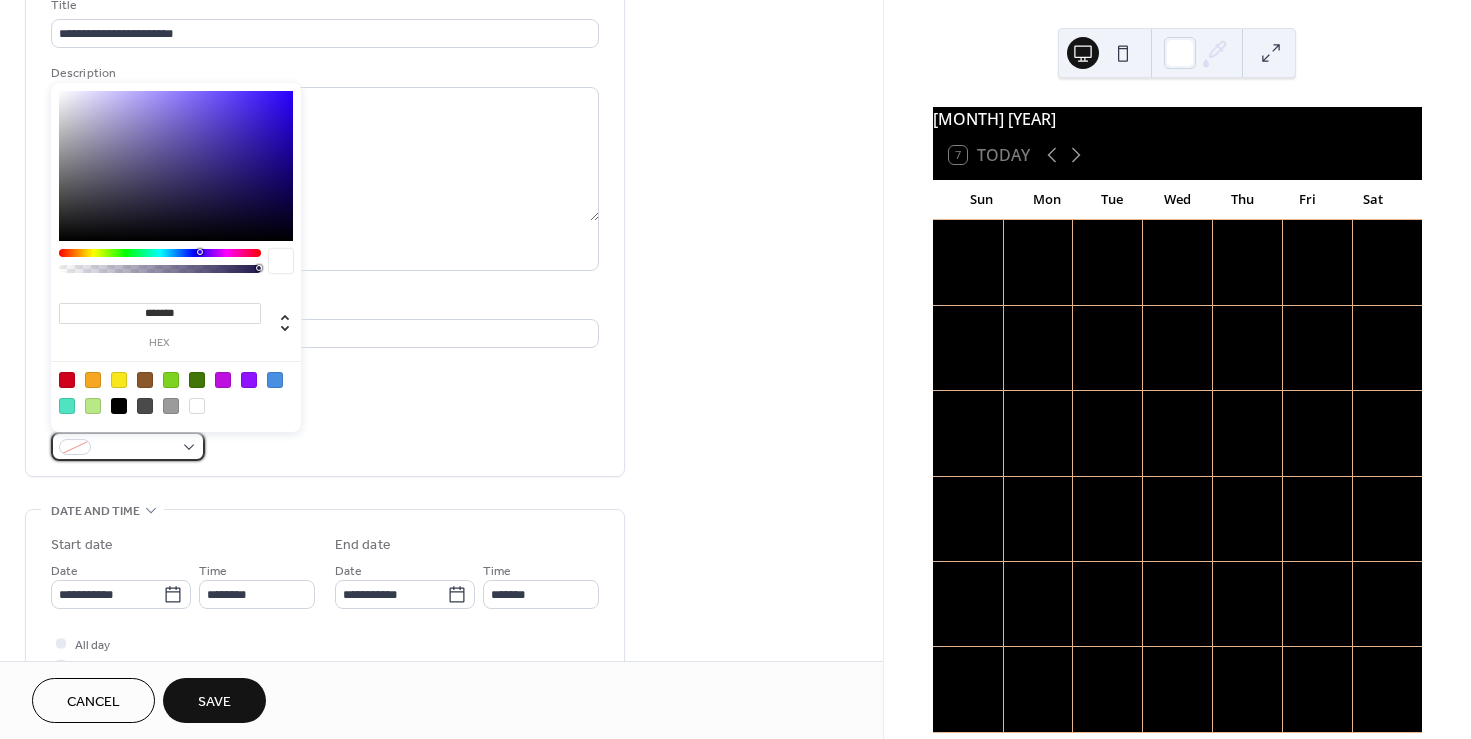 click at bounding box center [128, 446] 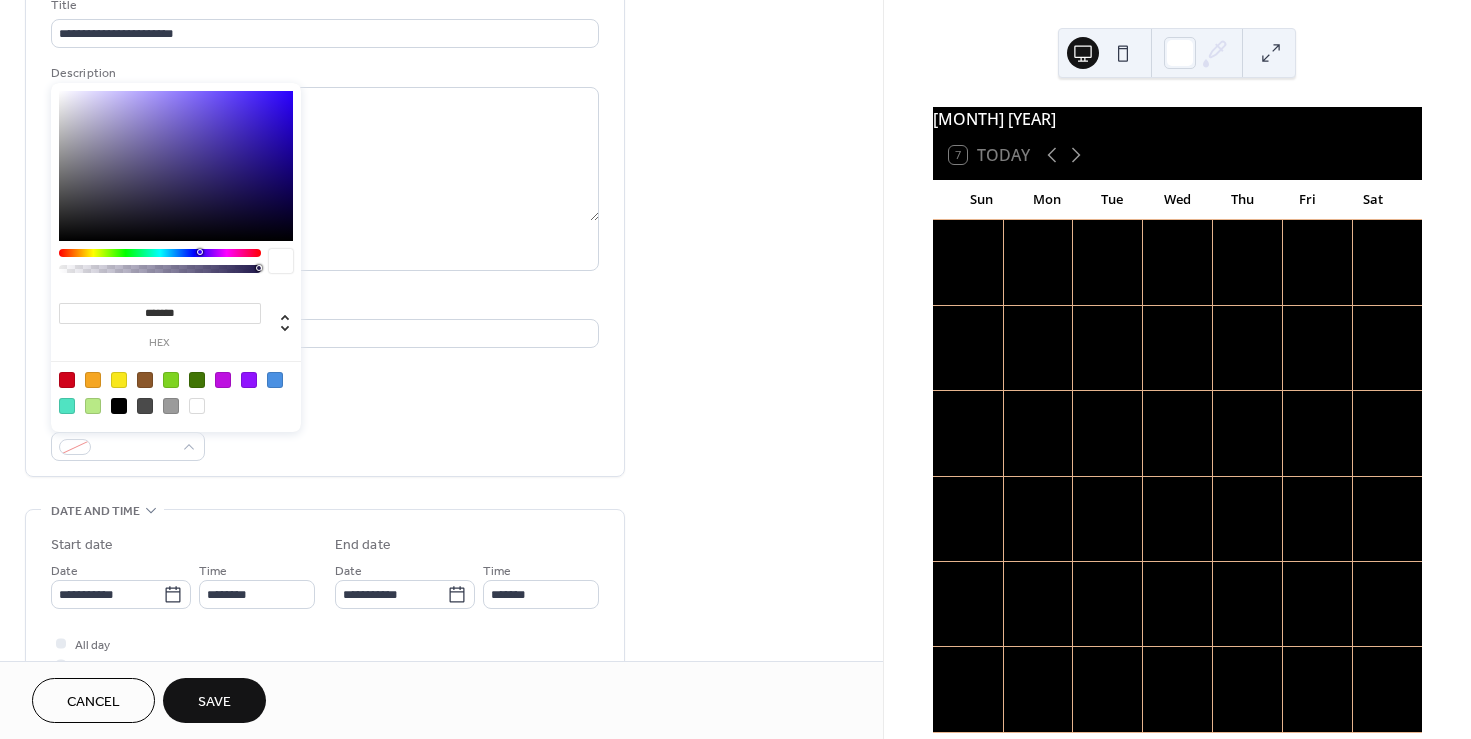 click at bounding box center (67, 380) 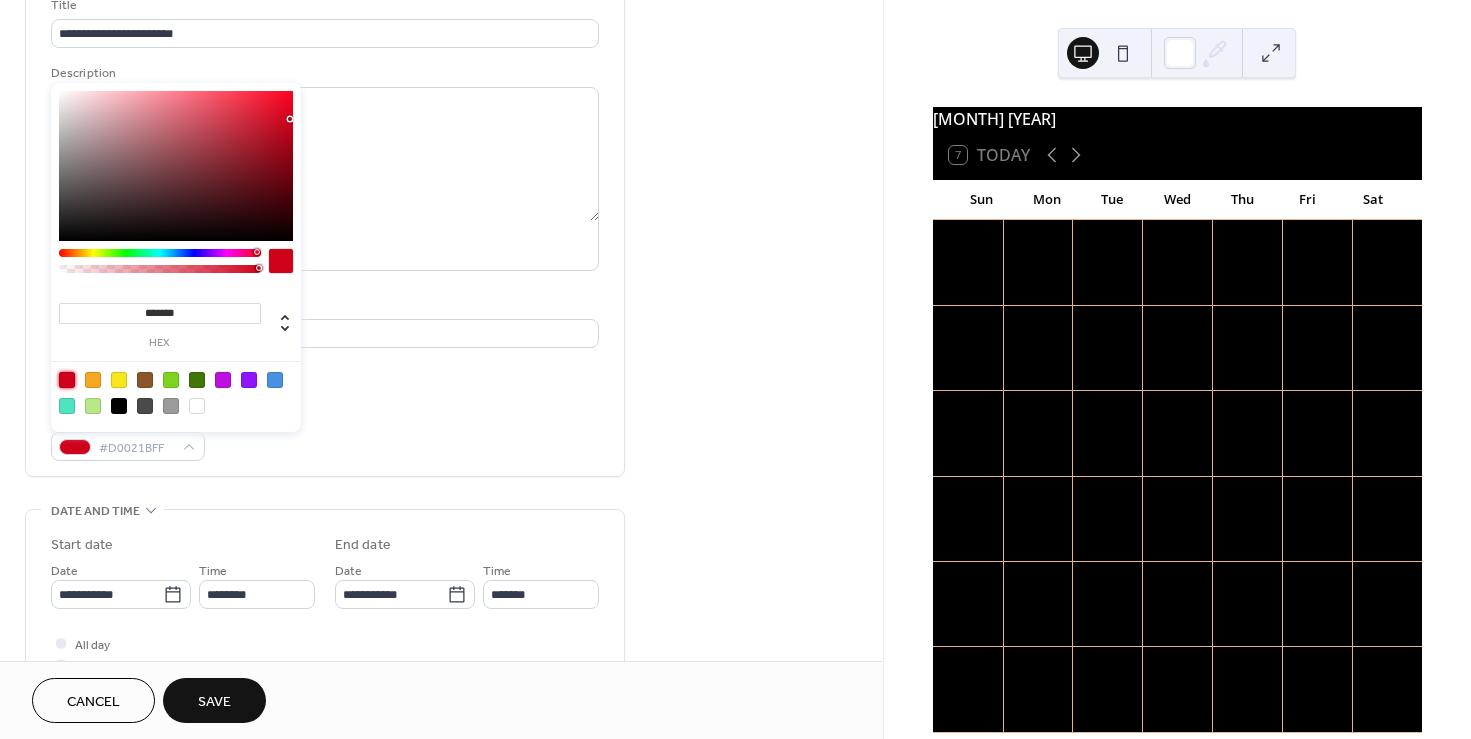 click on "**********" at bounding box center (325, 228) 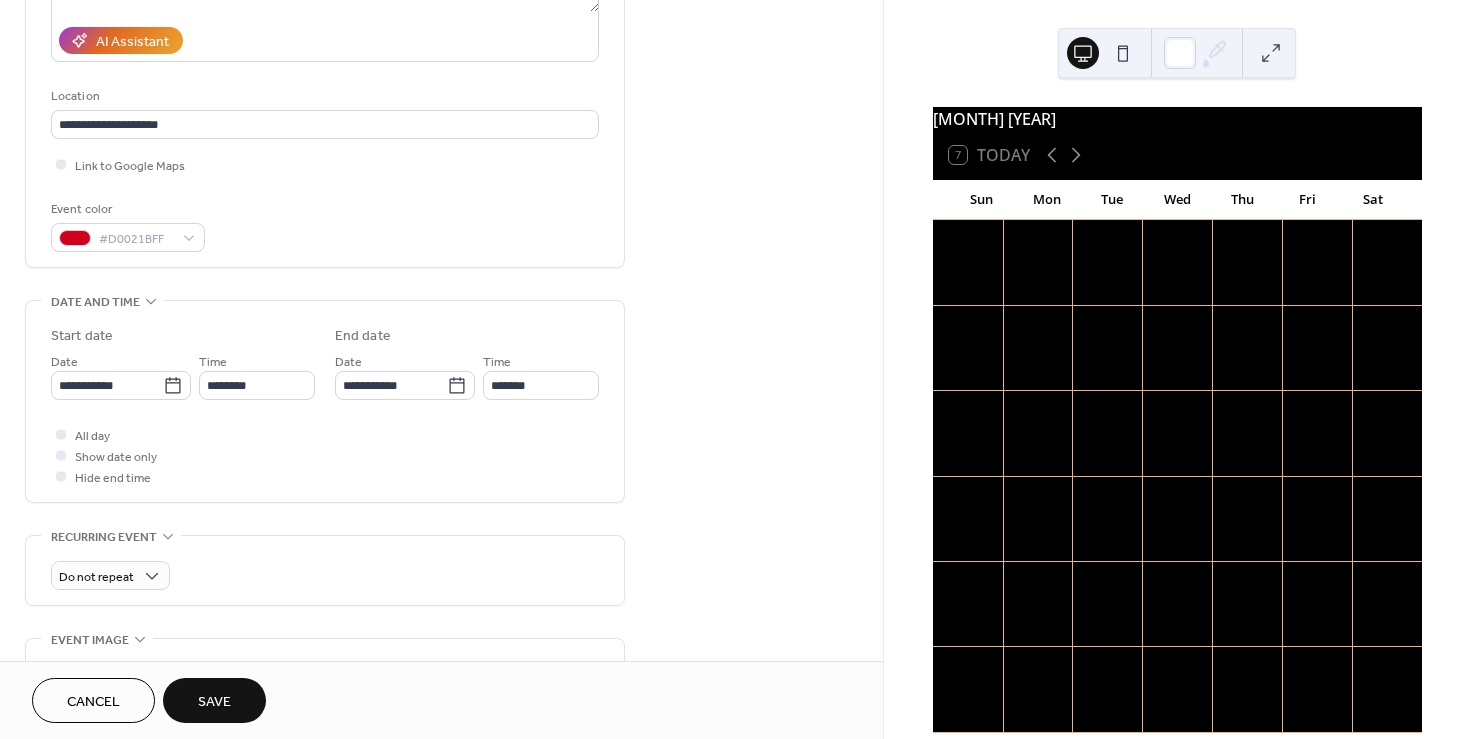 scroll, scrollTop: 354, scrollLeft: 0, axis: vertical 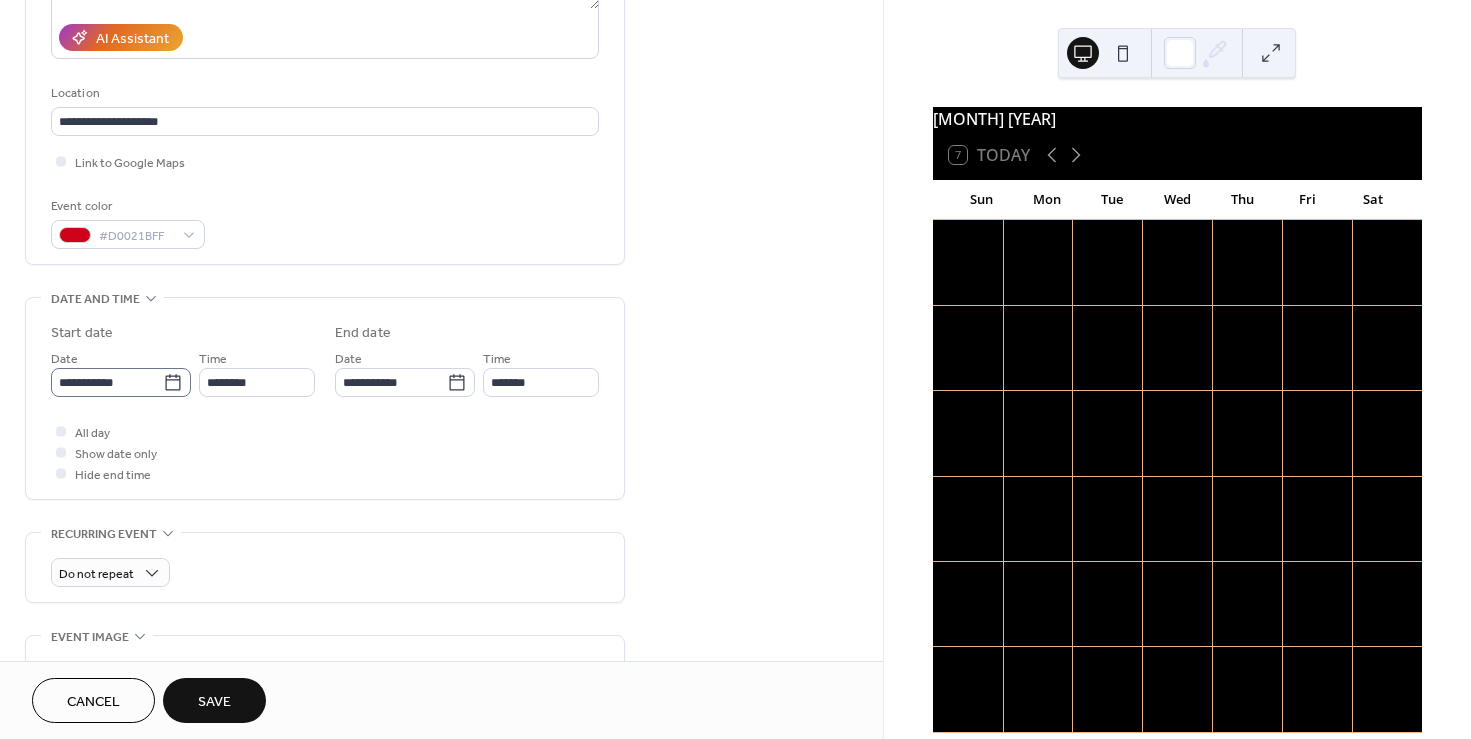 click 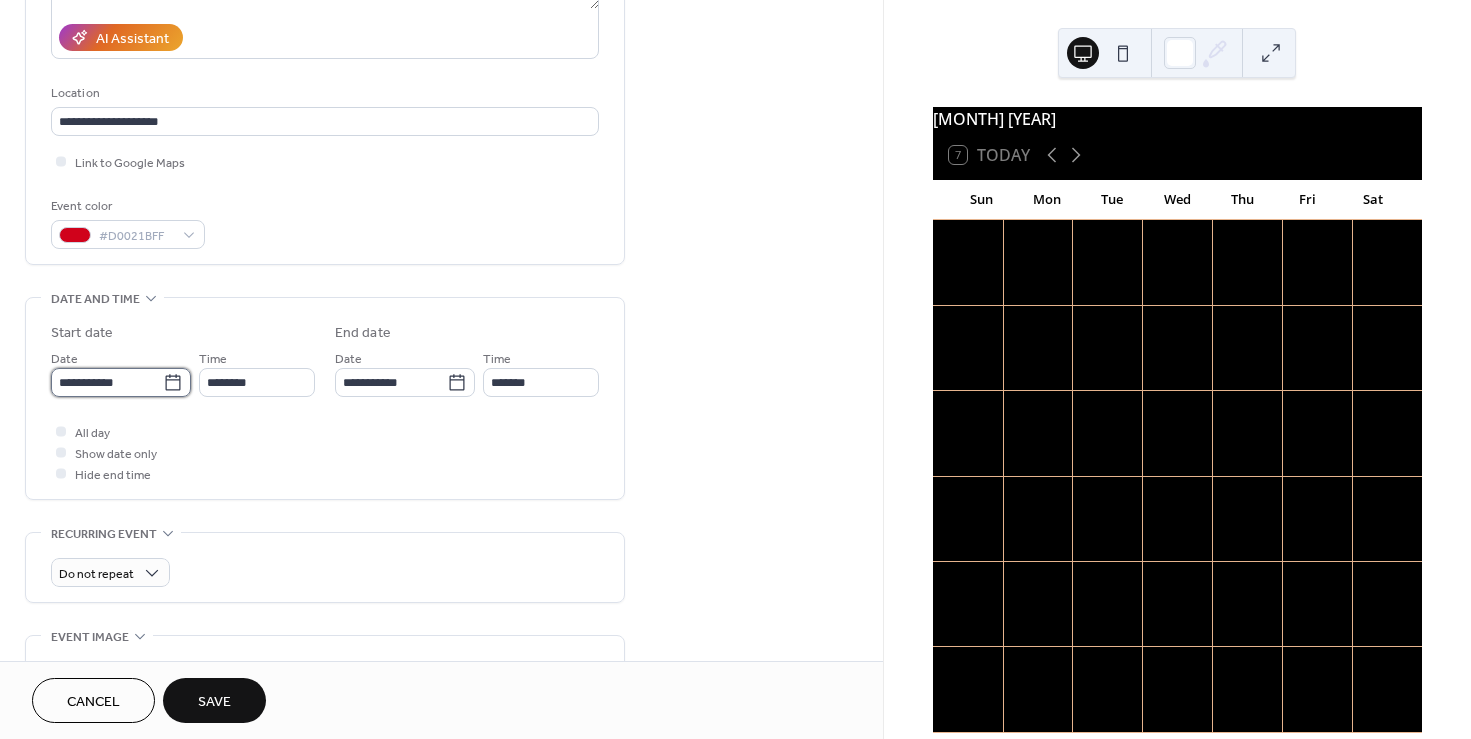 click on "**********" at bounding box center (107, 382) 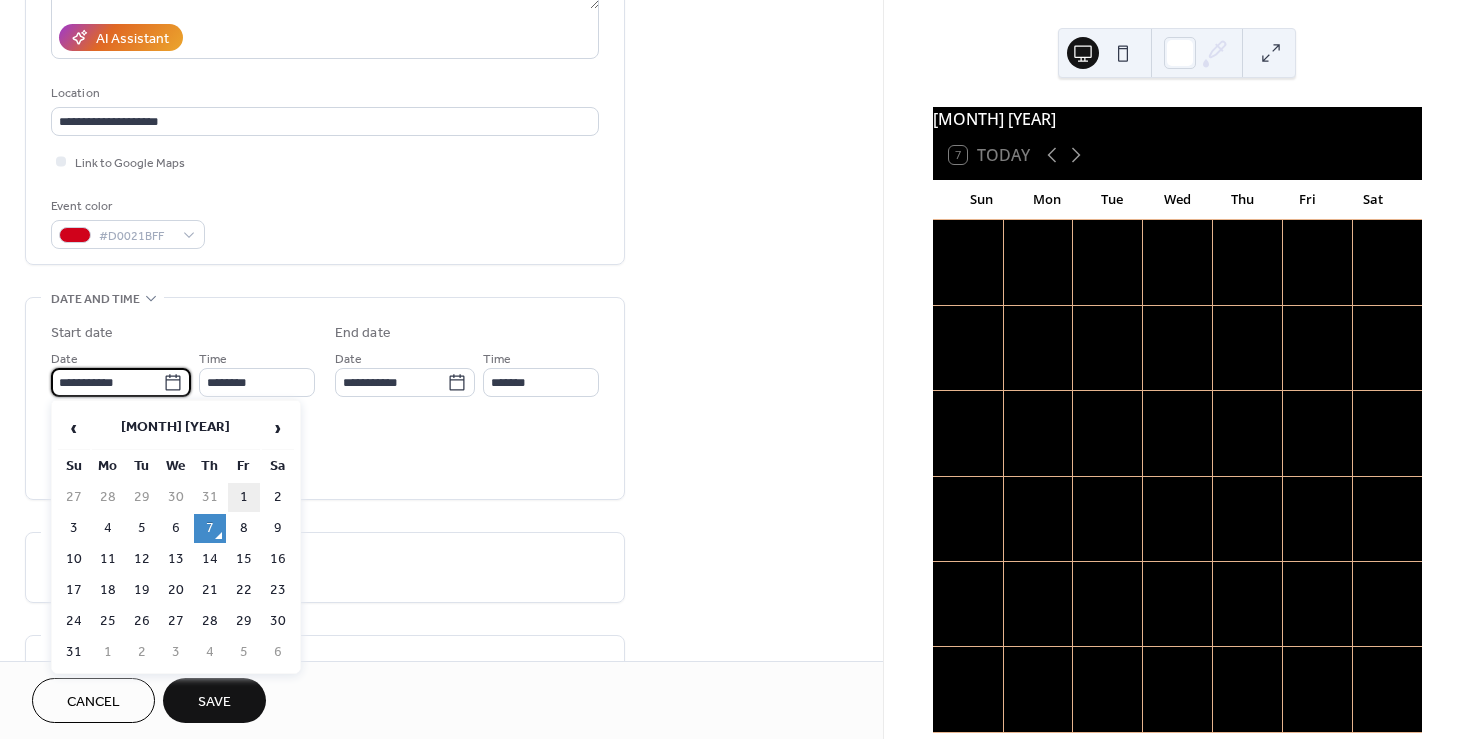 click on "1" at bounding box center (244, 497) 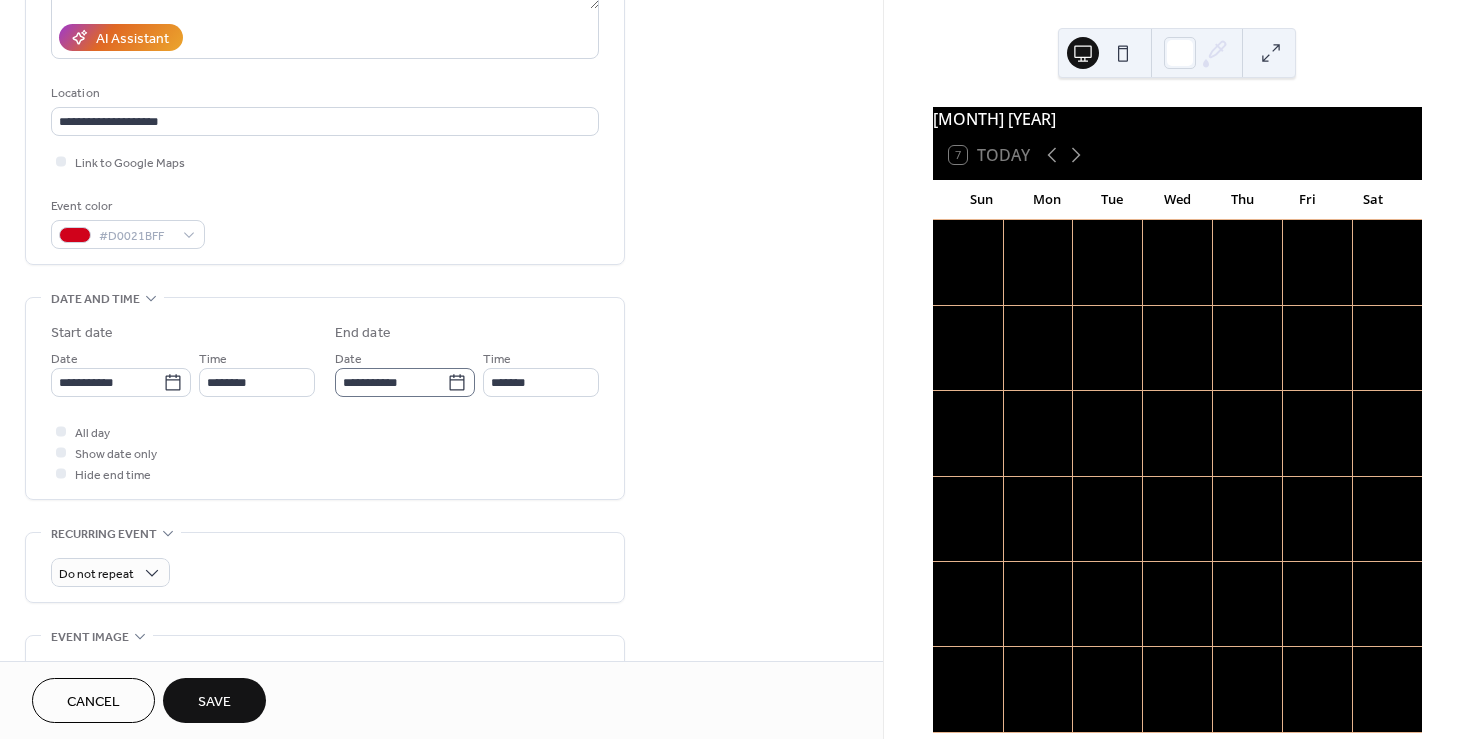 click 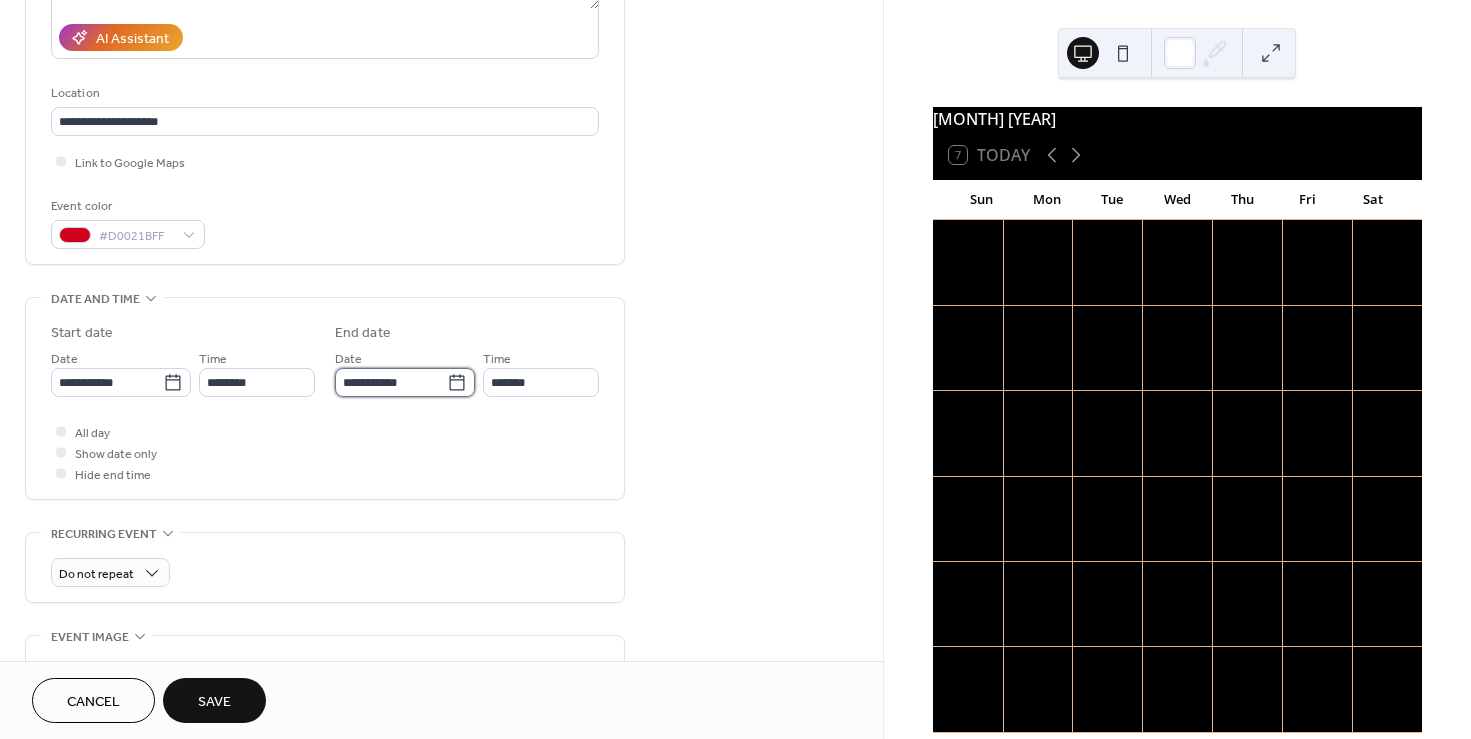 click on "**********" at bounding box center (391, 382) 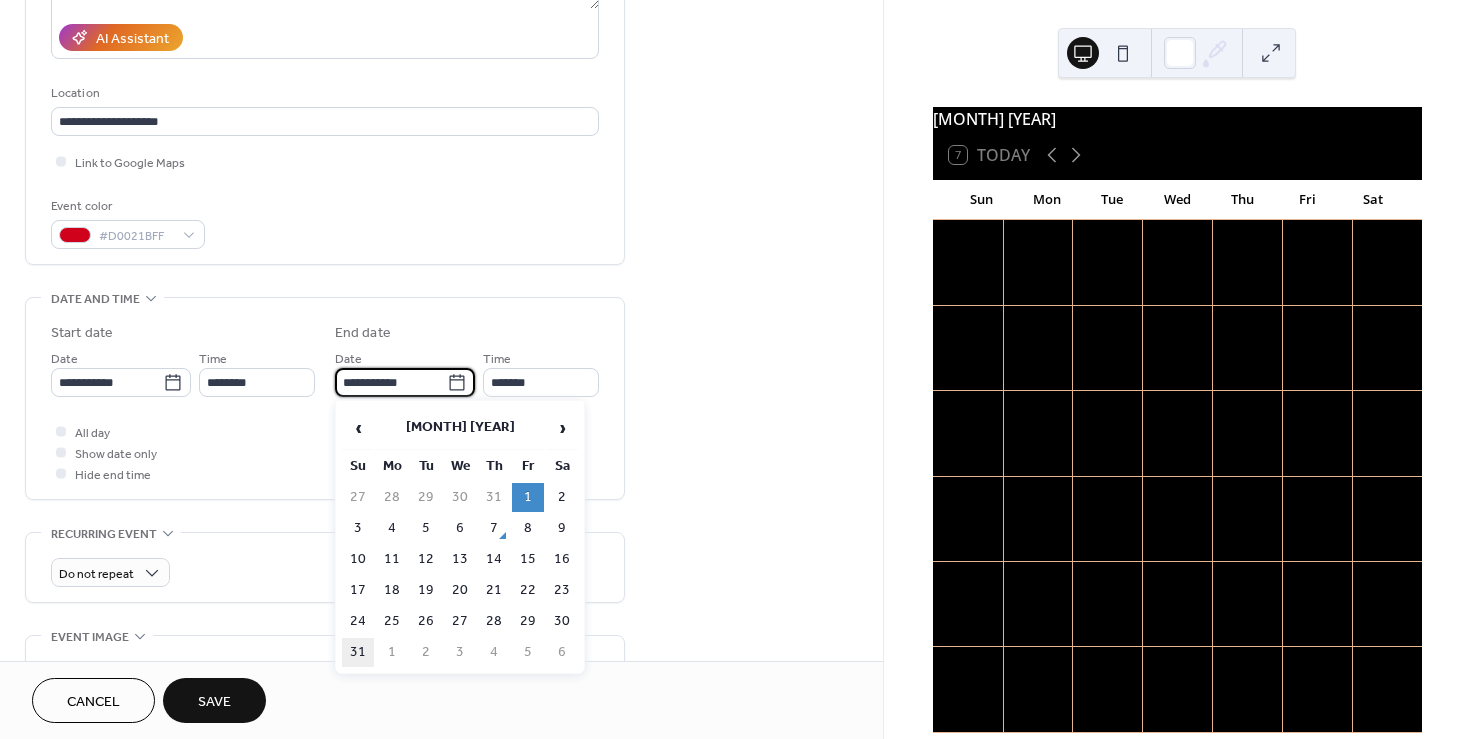 click on "31" at bounding box center [358, 652] 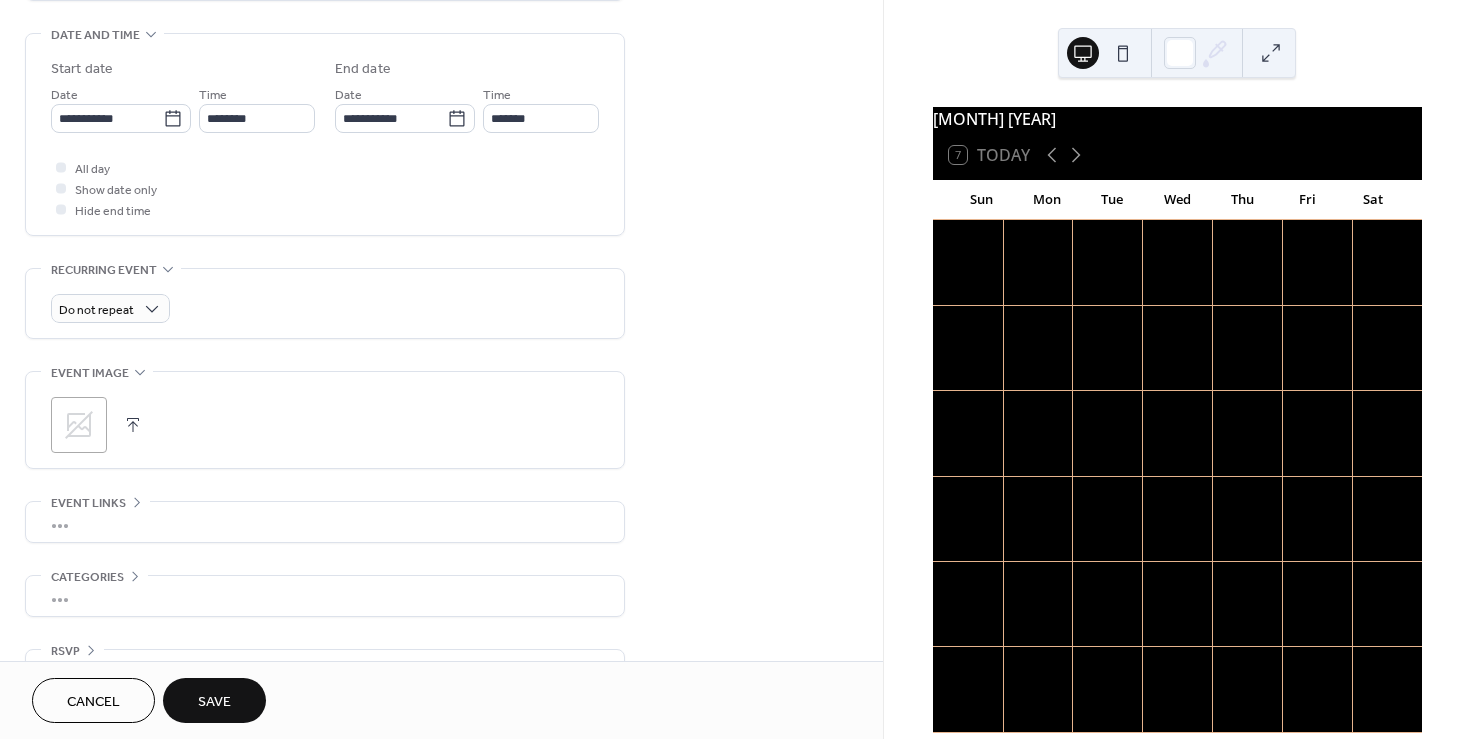 scroll, scrollTop: 662, scrollLeft: 0, axis: vertical 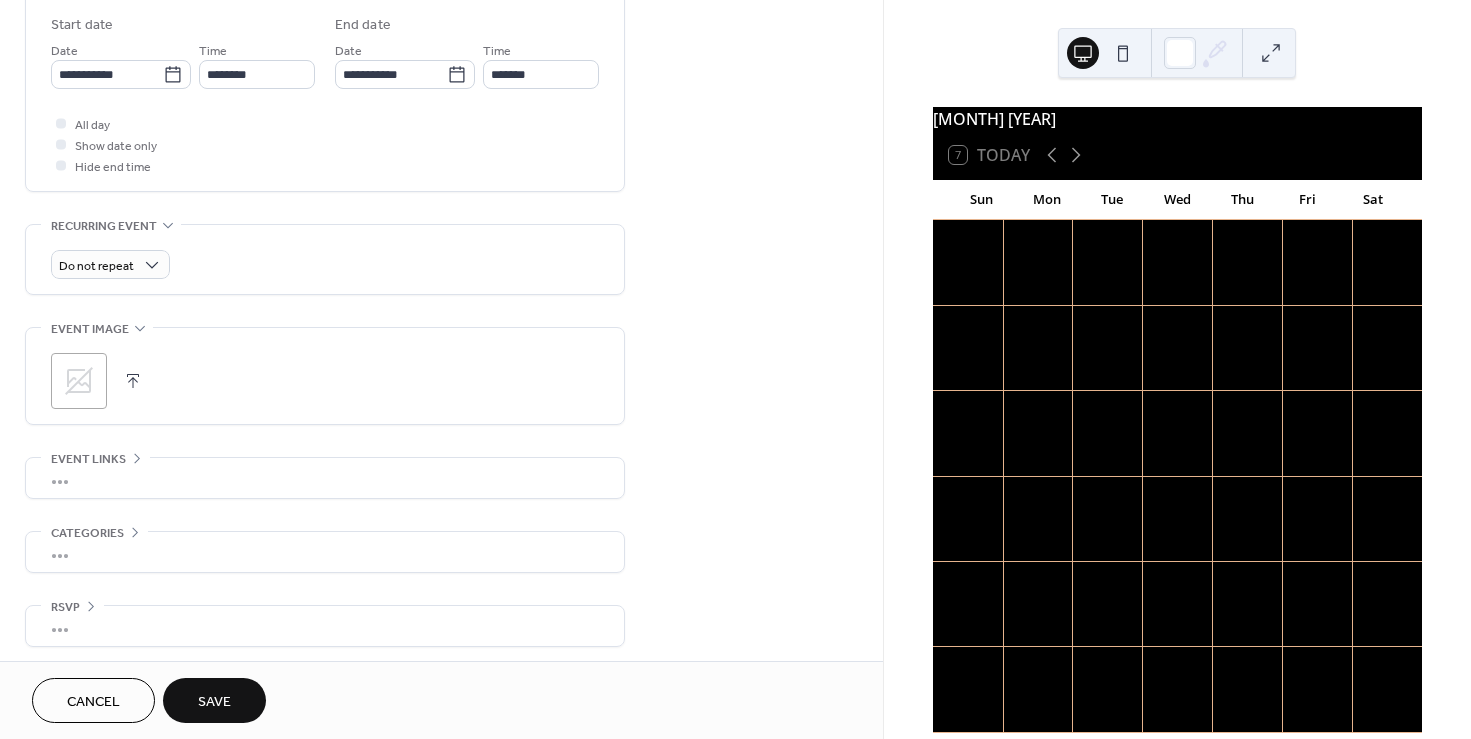click on "Save" at bounding box center [214, 702] 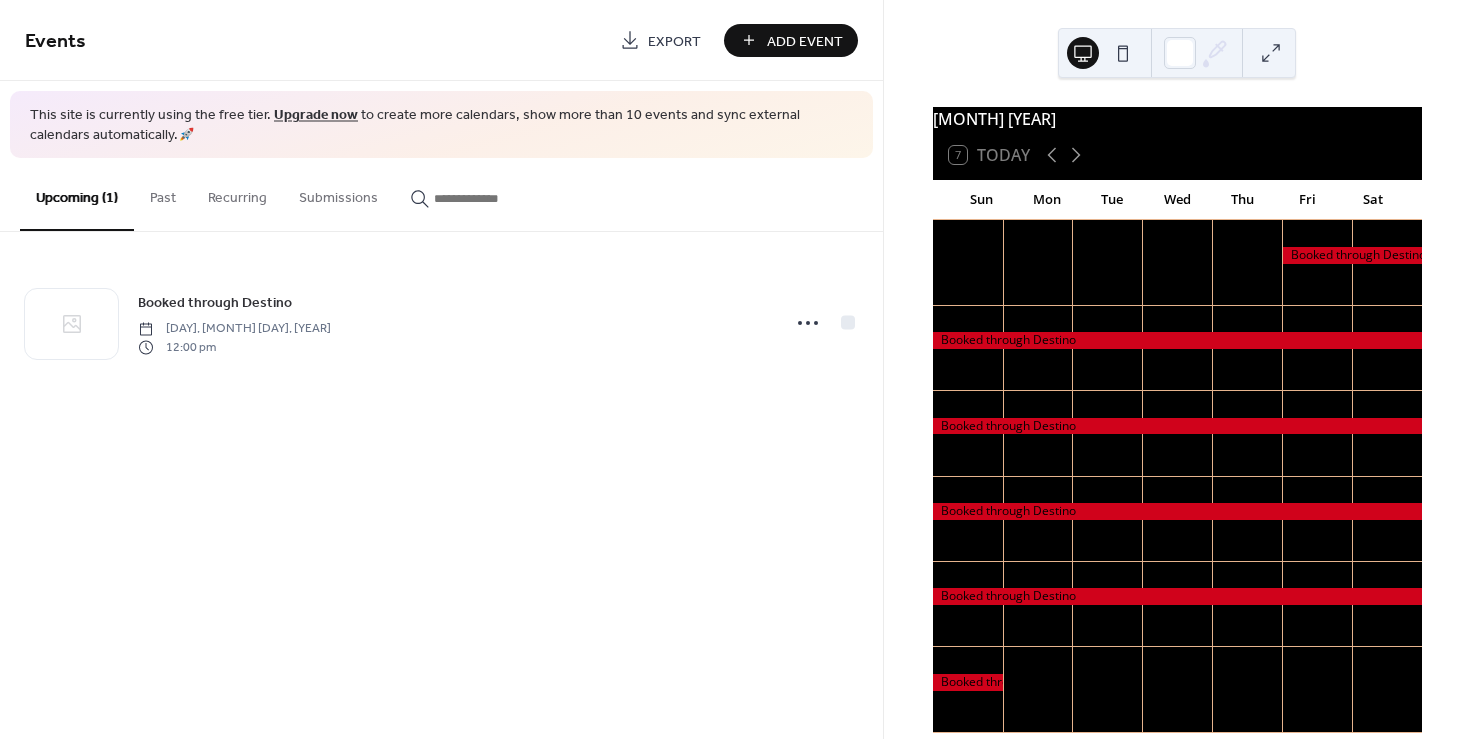 click on "Add Event" at bounding box center (805, 41) 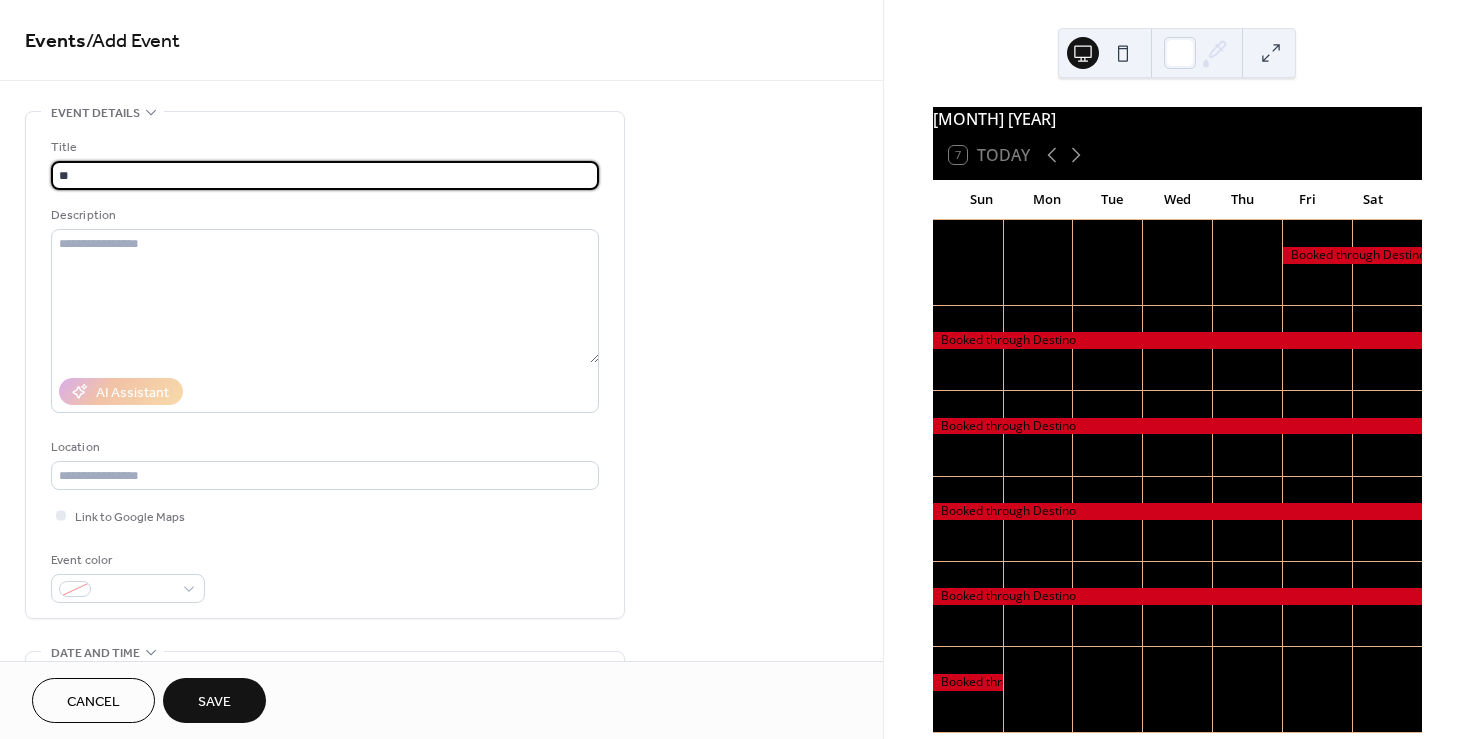 type on "*" 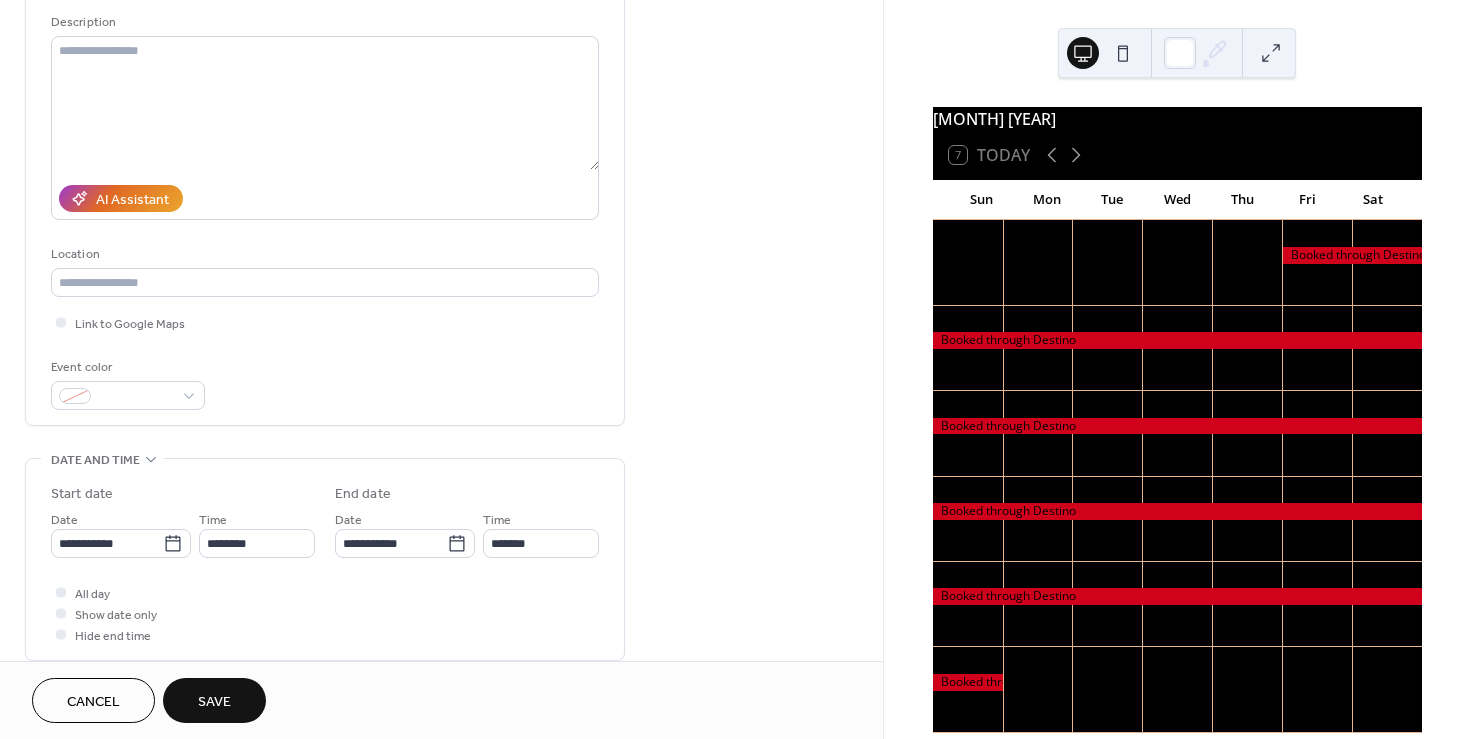 scroll, scrollTop: 201, scrollLeft: 0, axis: vertical 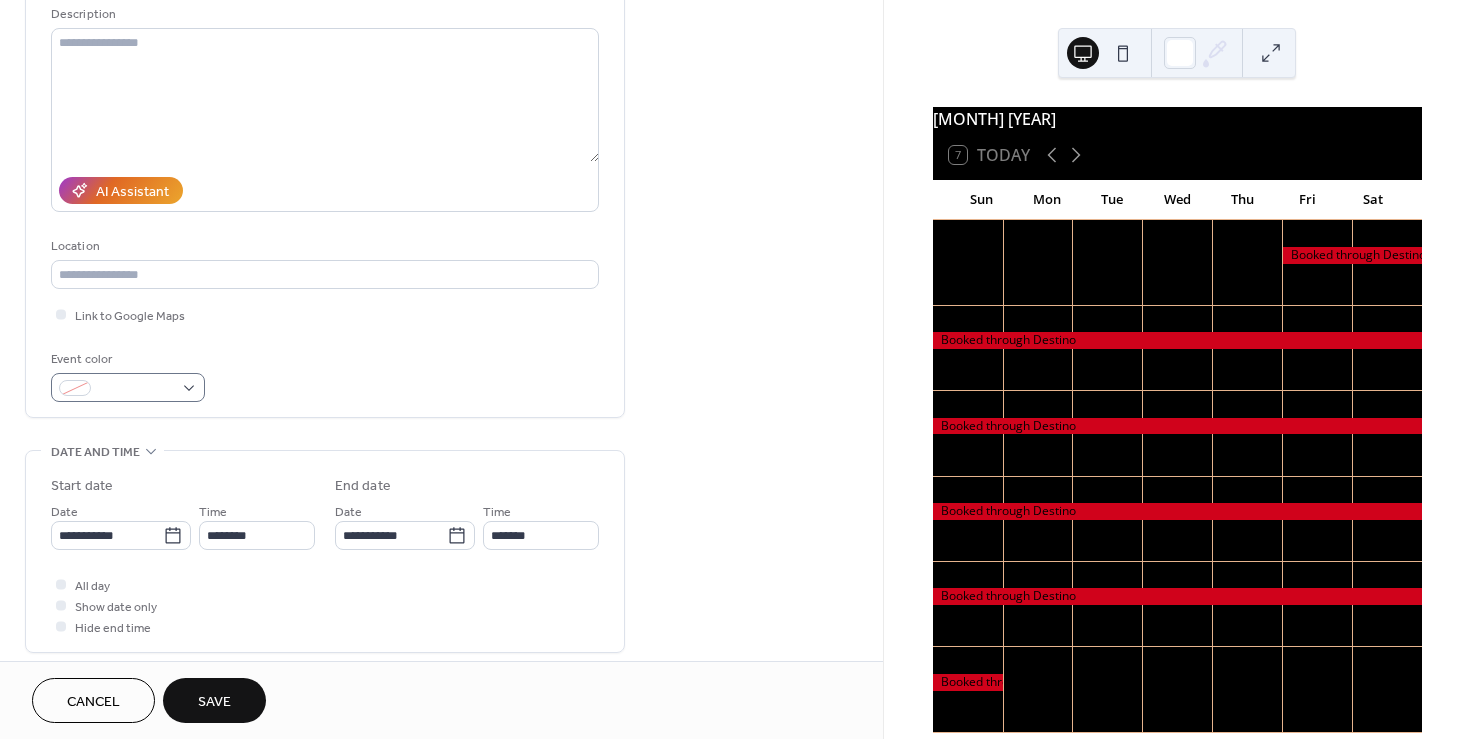 type on "**********" 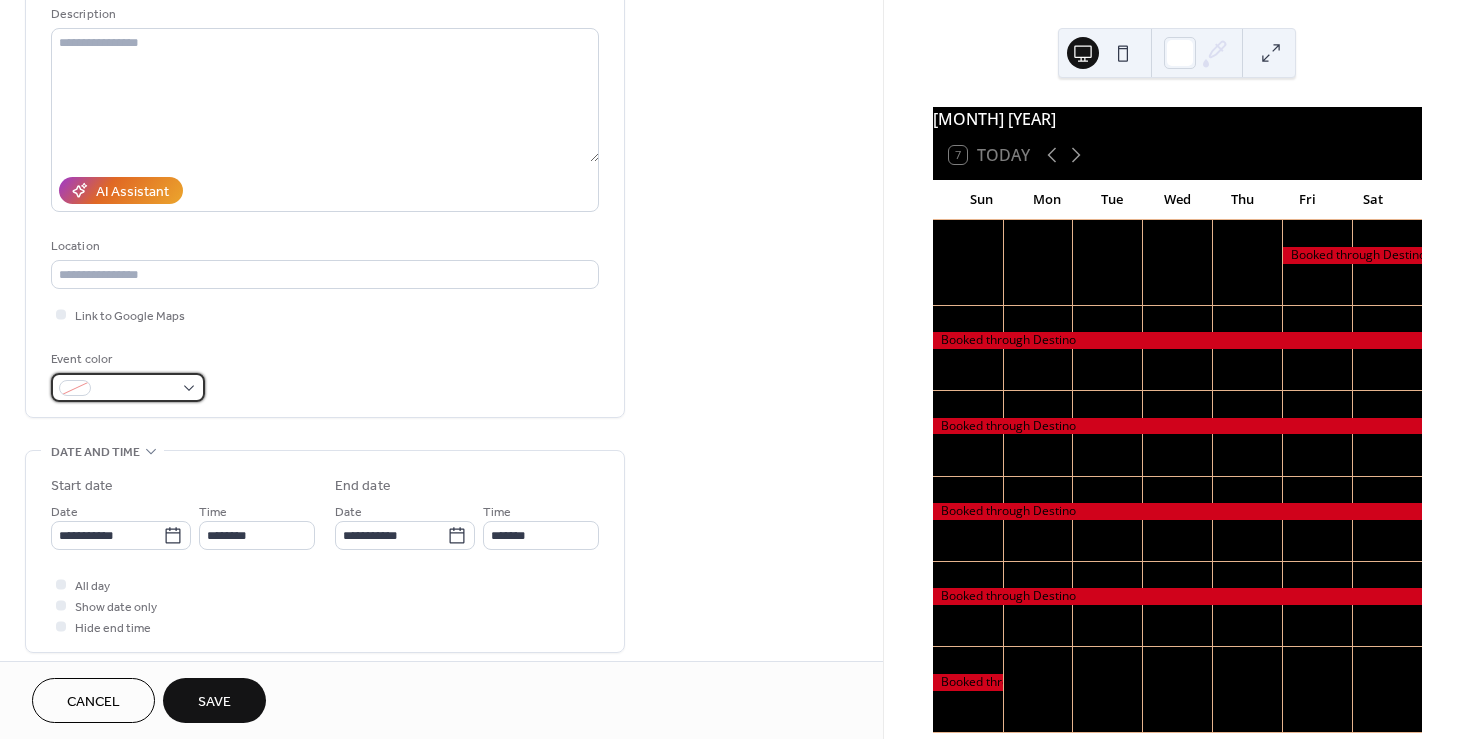click at bounding box center [128, 387] 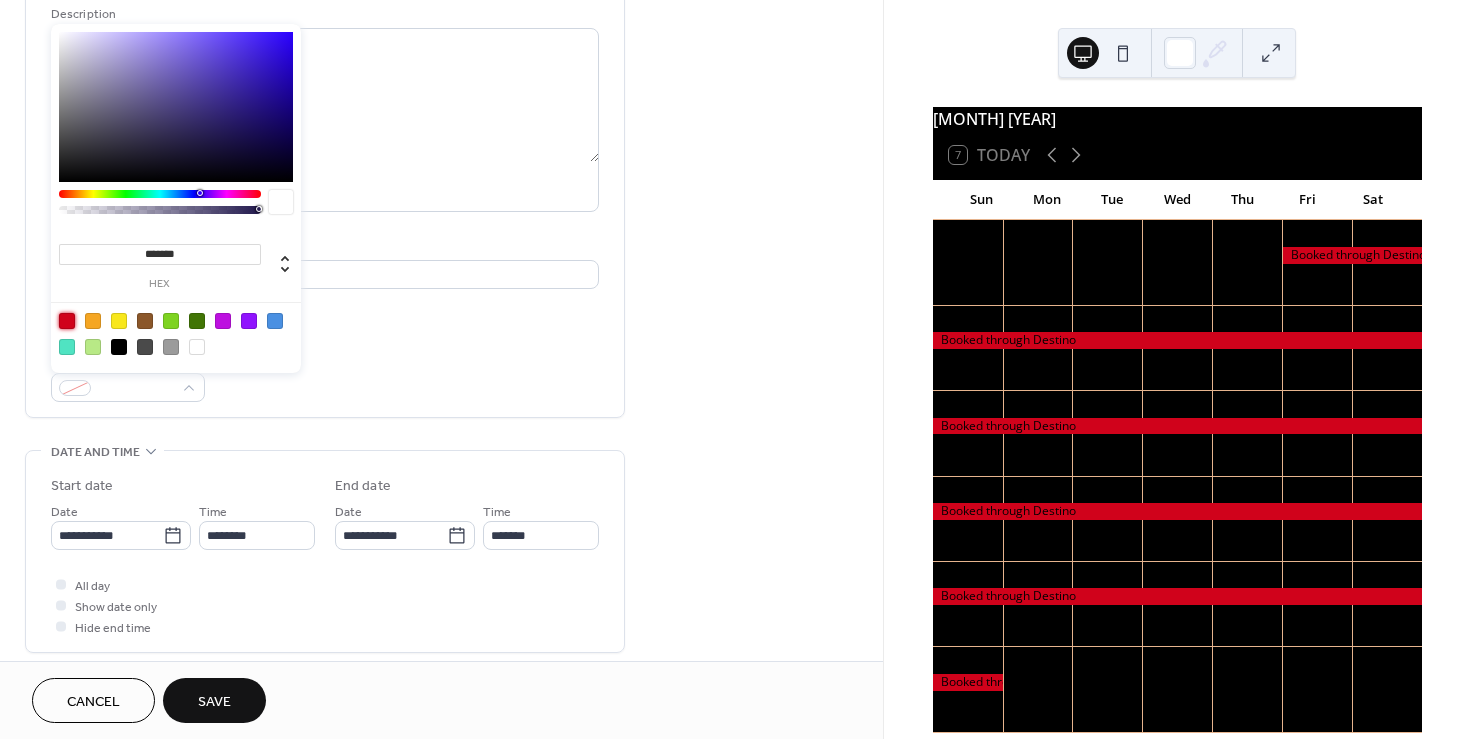 click at bounding box center (67, 321) 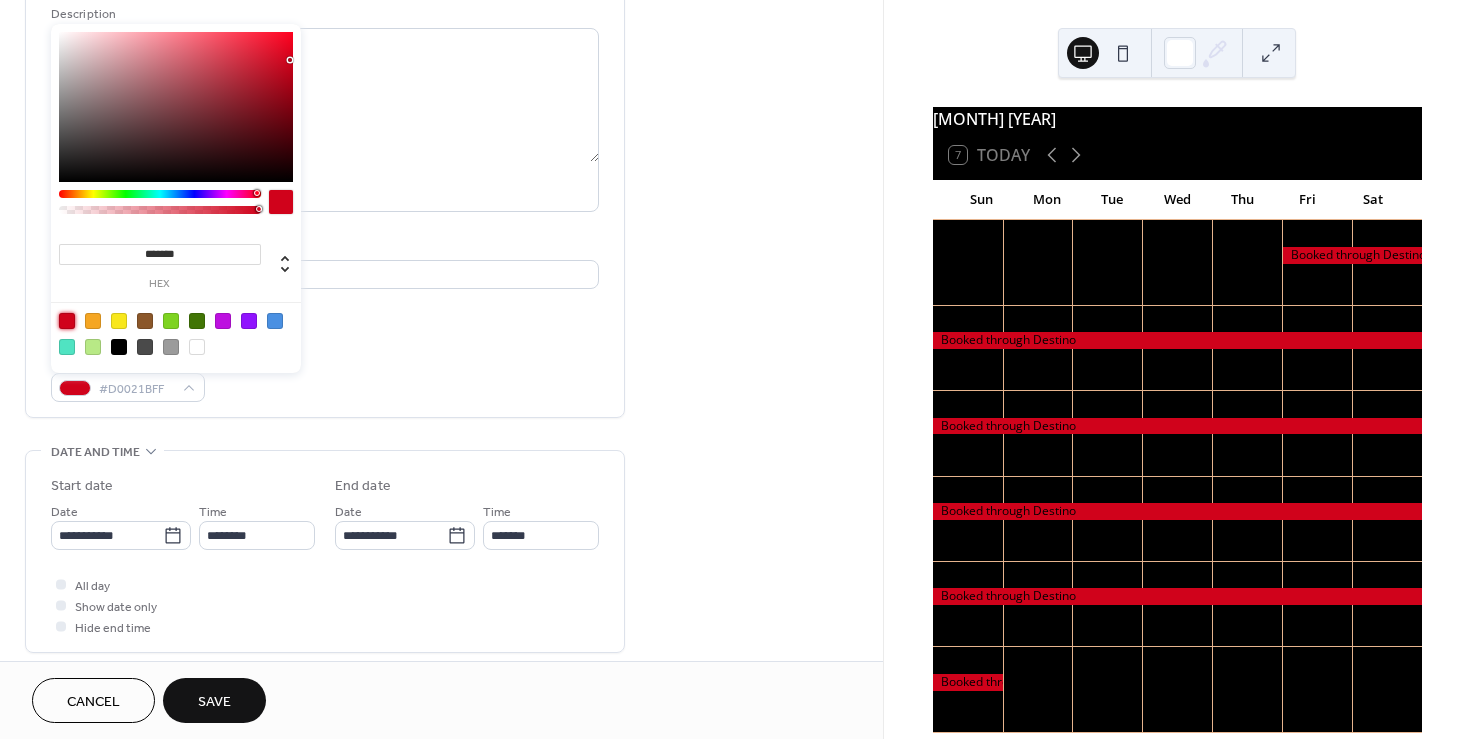 click on "Event color #D0021BFF" at bounding box center [325, 375] 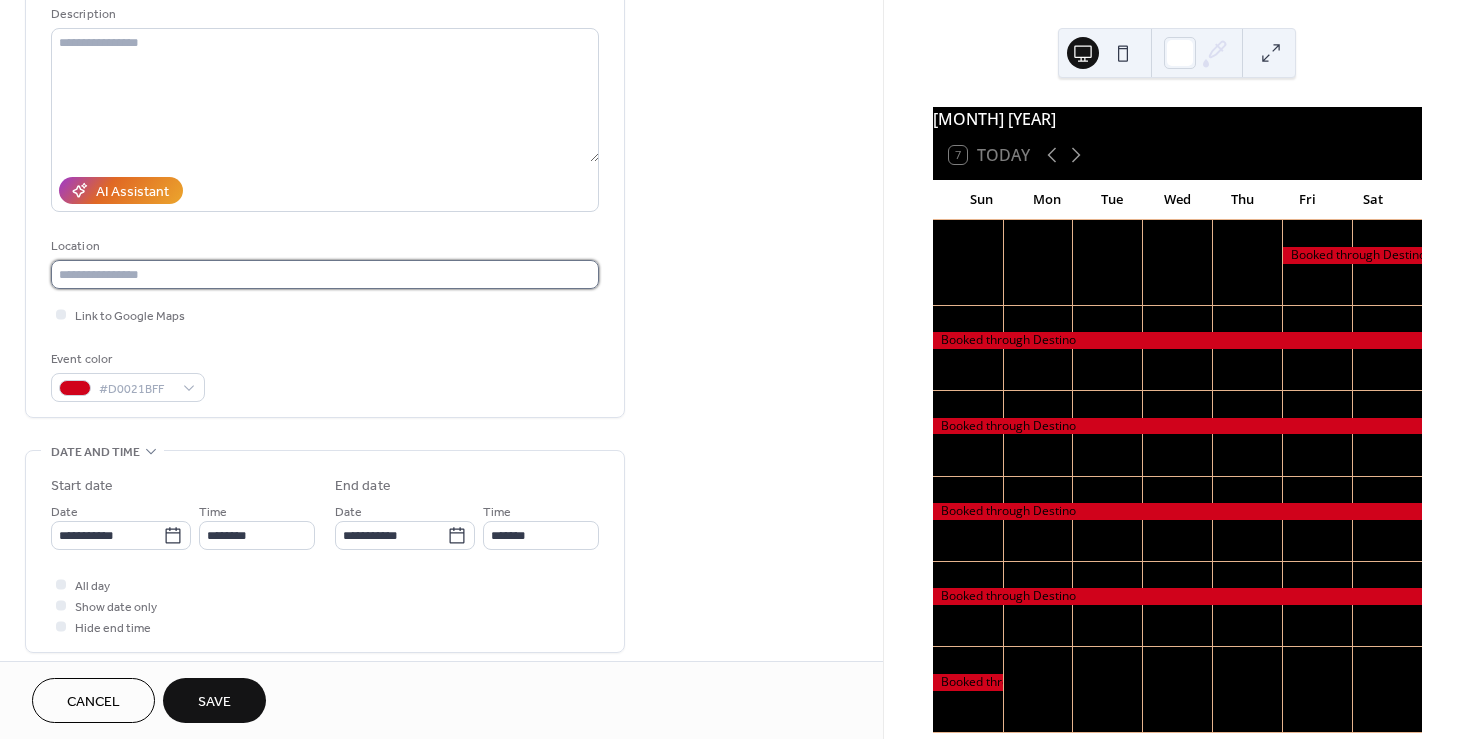 click at bounding box center [325, 274] 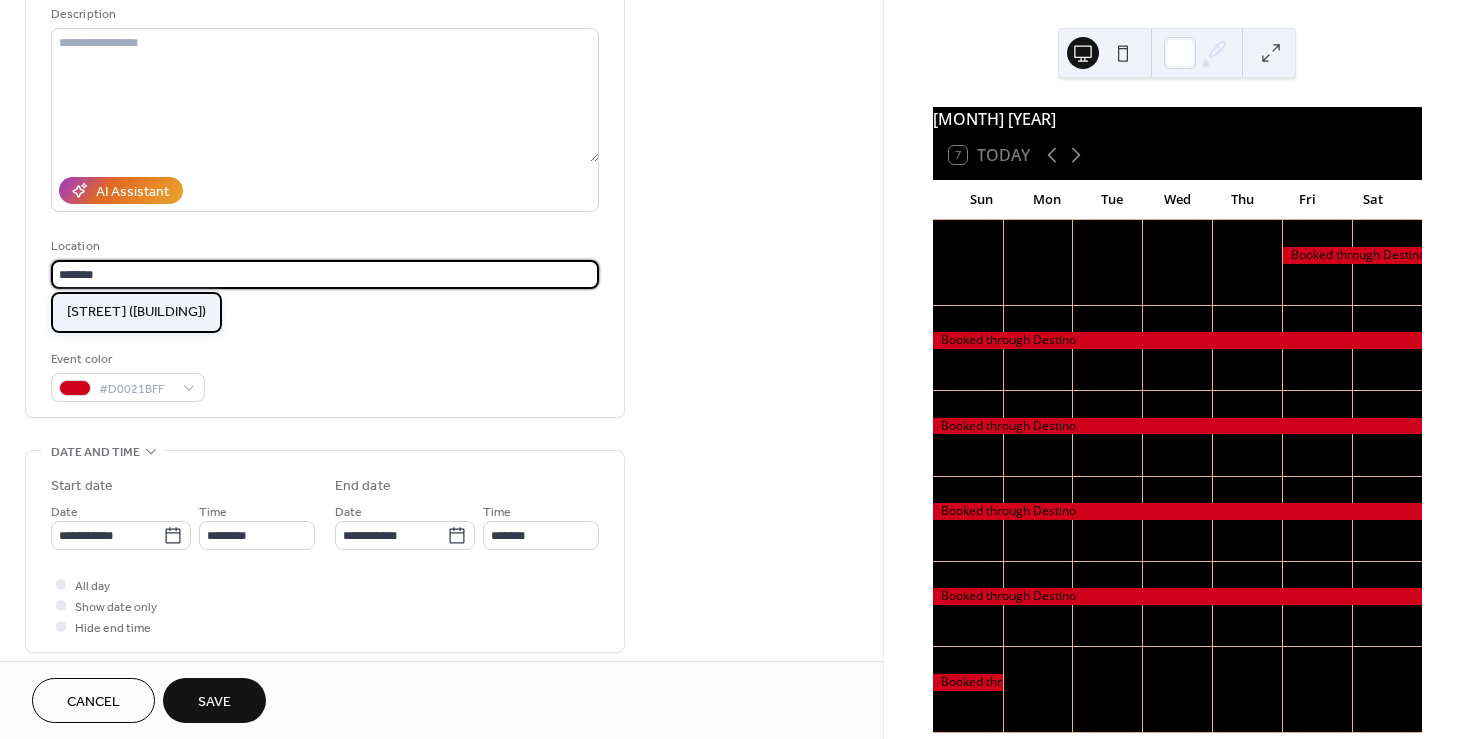 click on "Avenue (Brick House)" at bounding box center [136, 311] 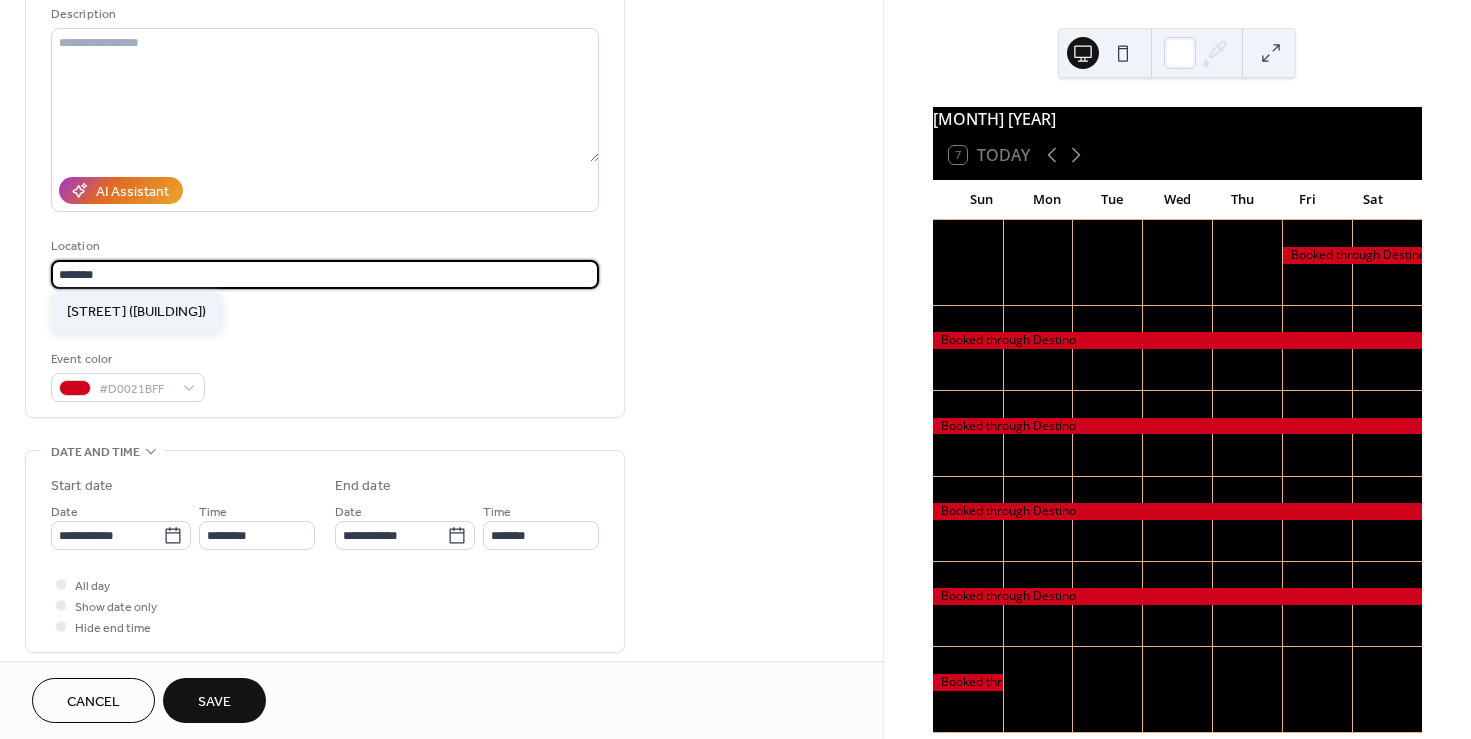 type on "**********" 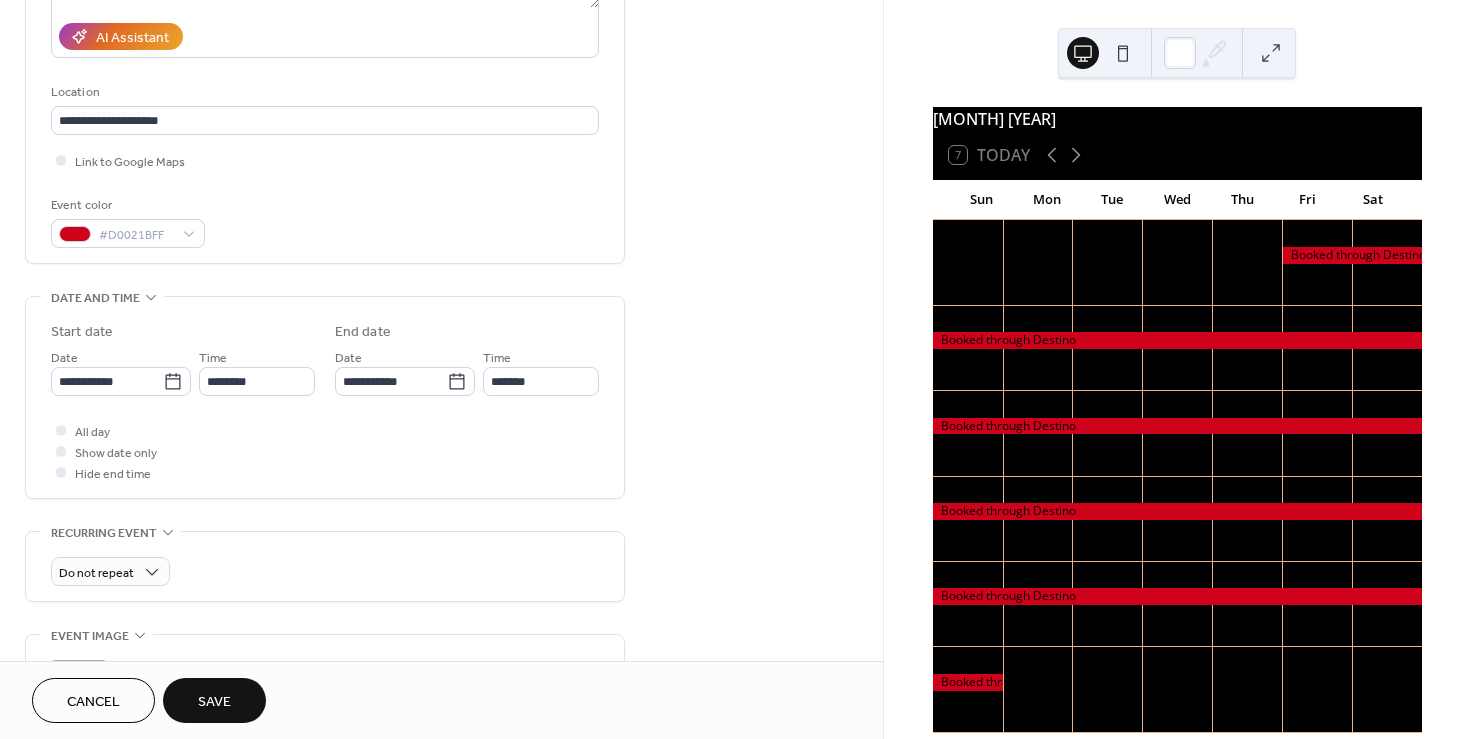scroll, scrollTop: 365, scrollLeft: 0, axis: vertical 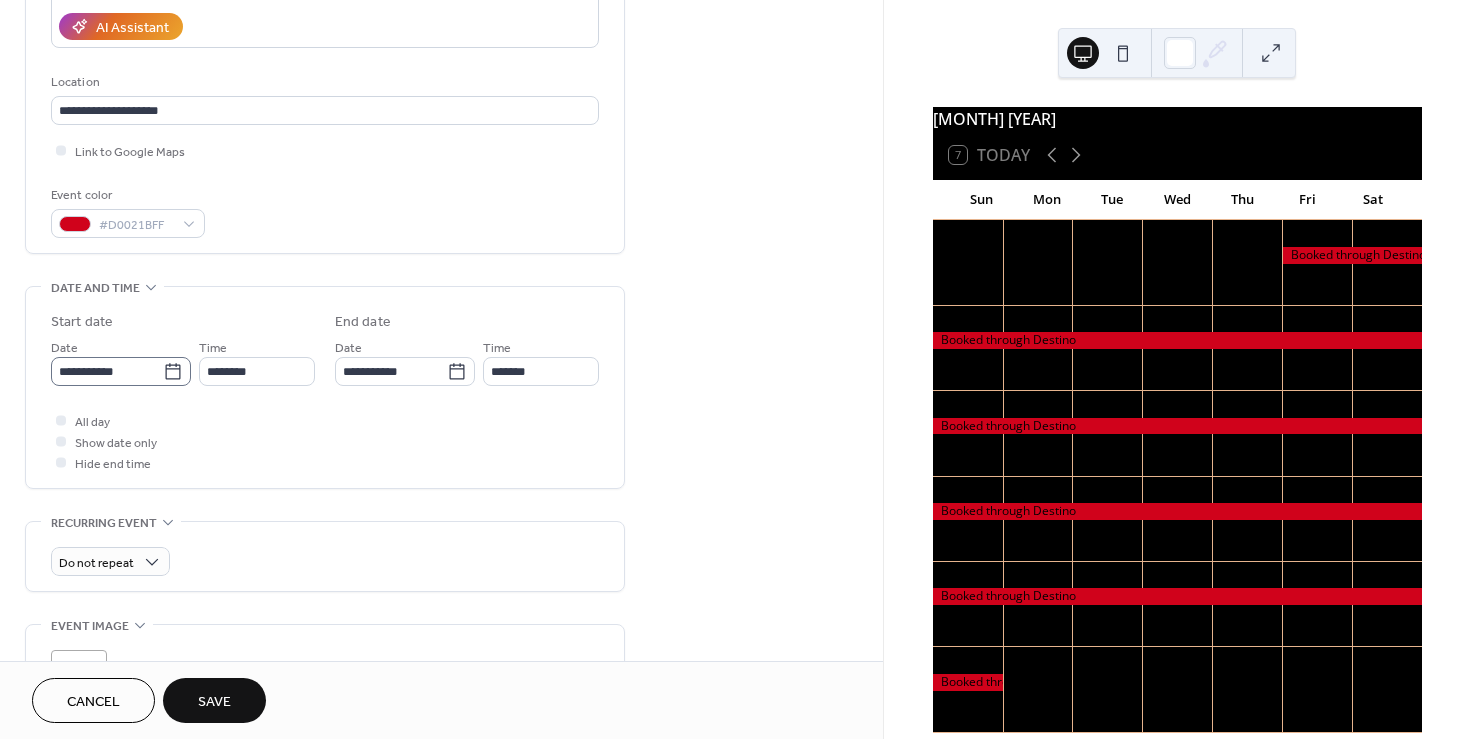 click 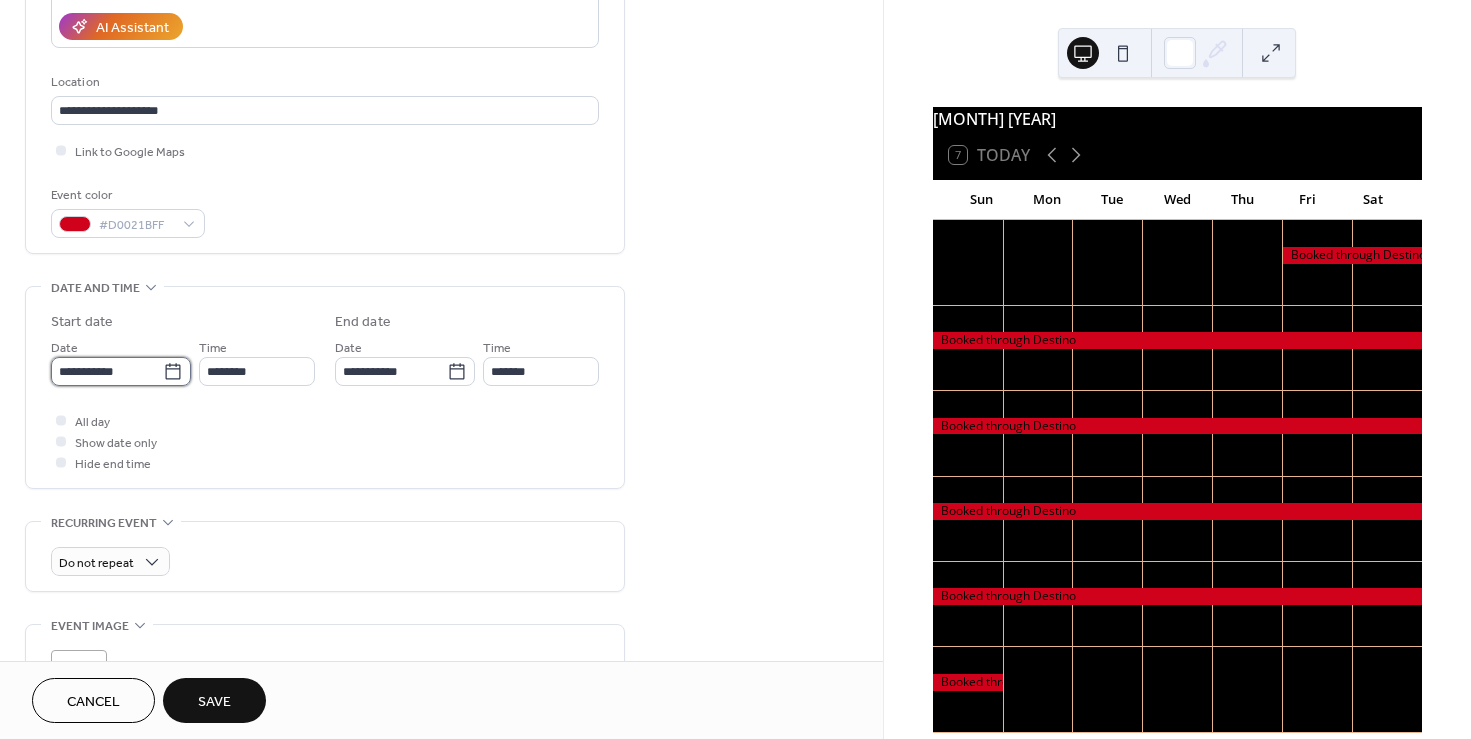 click on "**********" at bounding box center (107, 371) 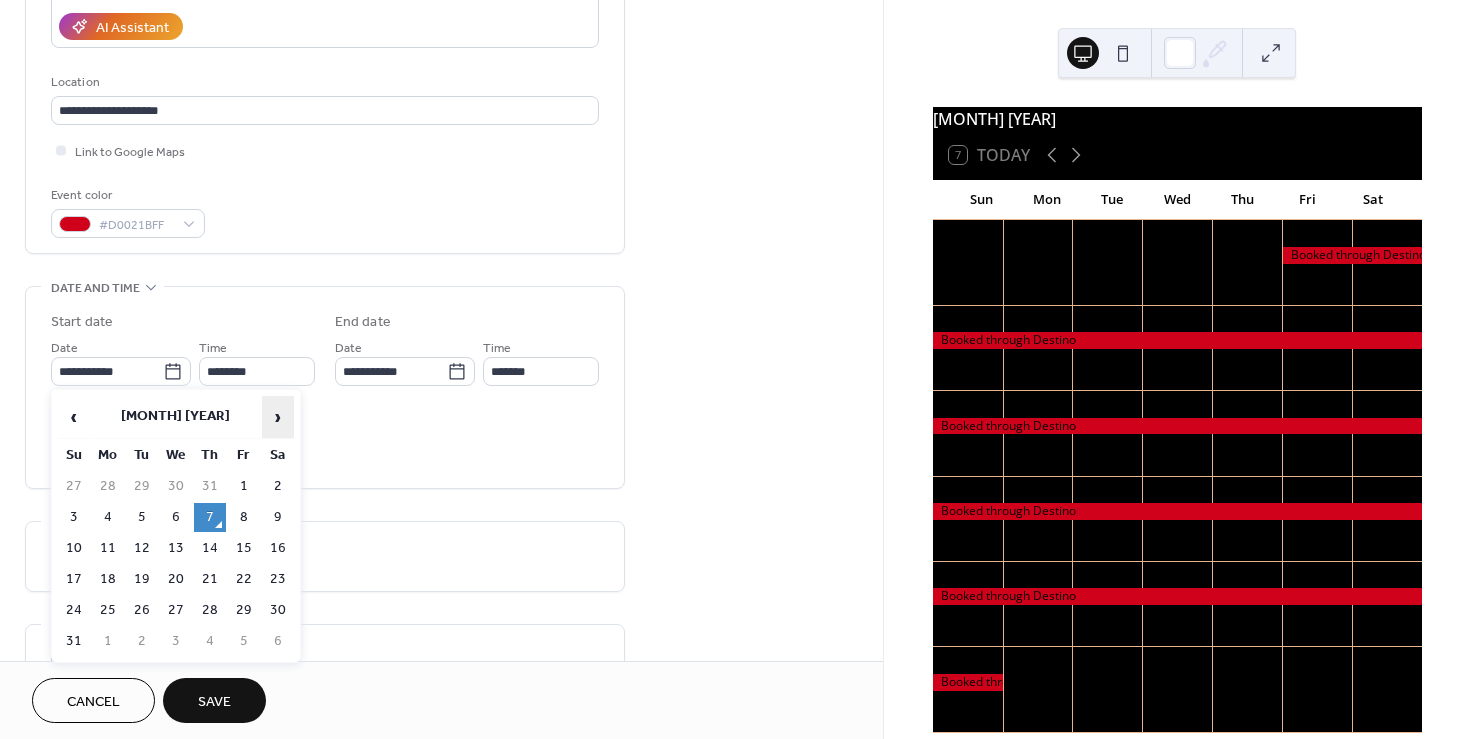 click on "›" at bounding box center [278, 417] 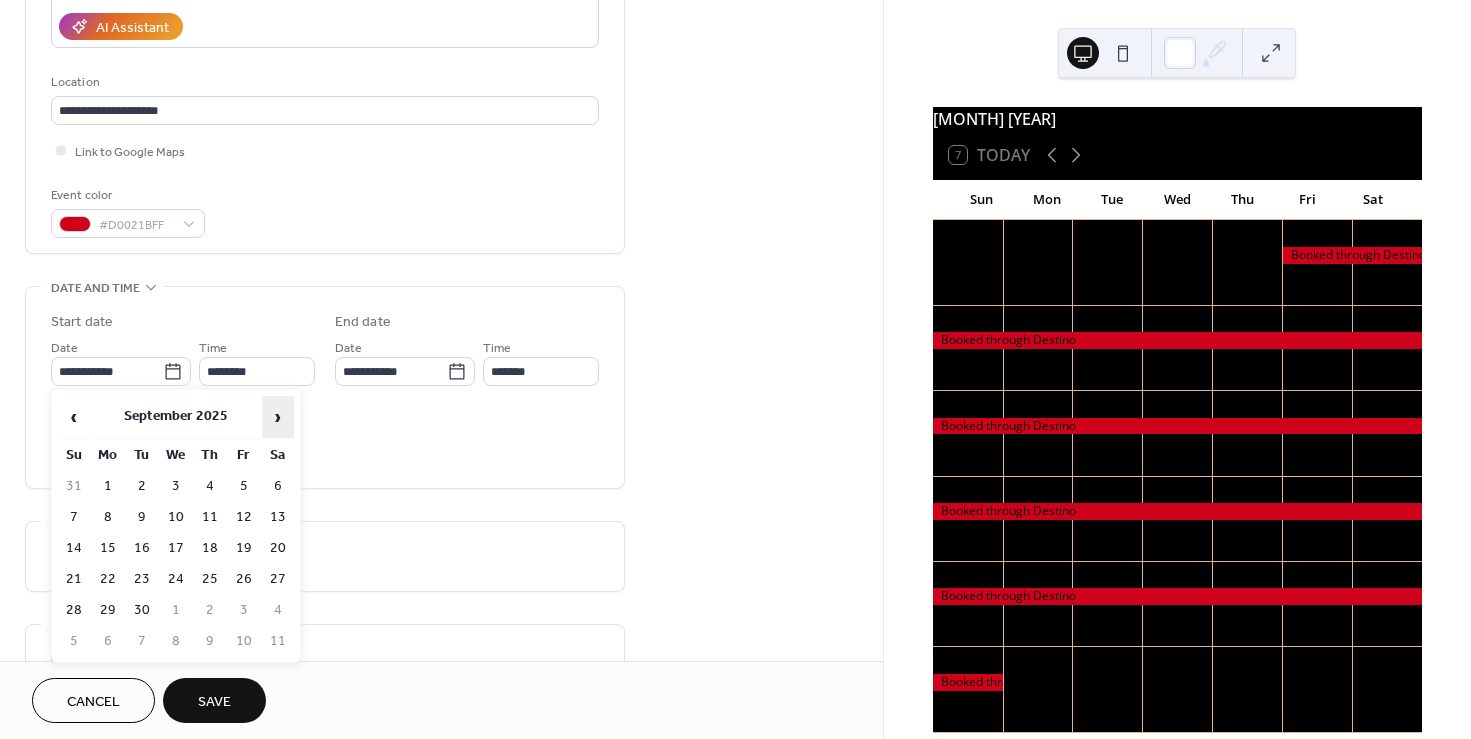 click on "3" at bounding box center [176, 486] 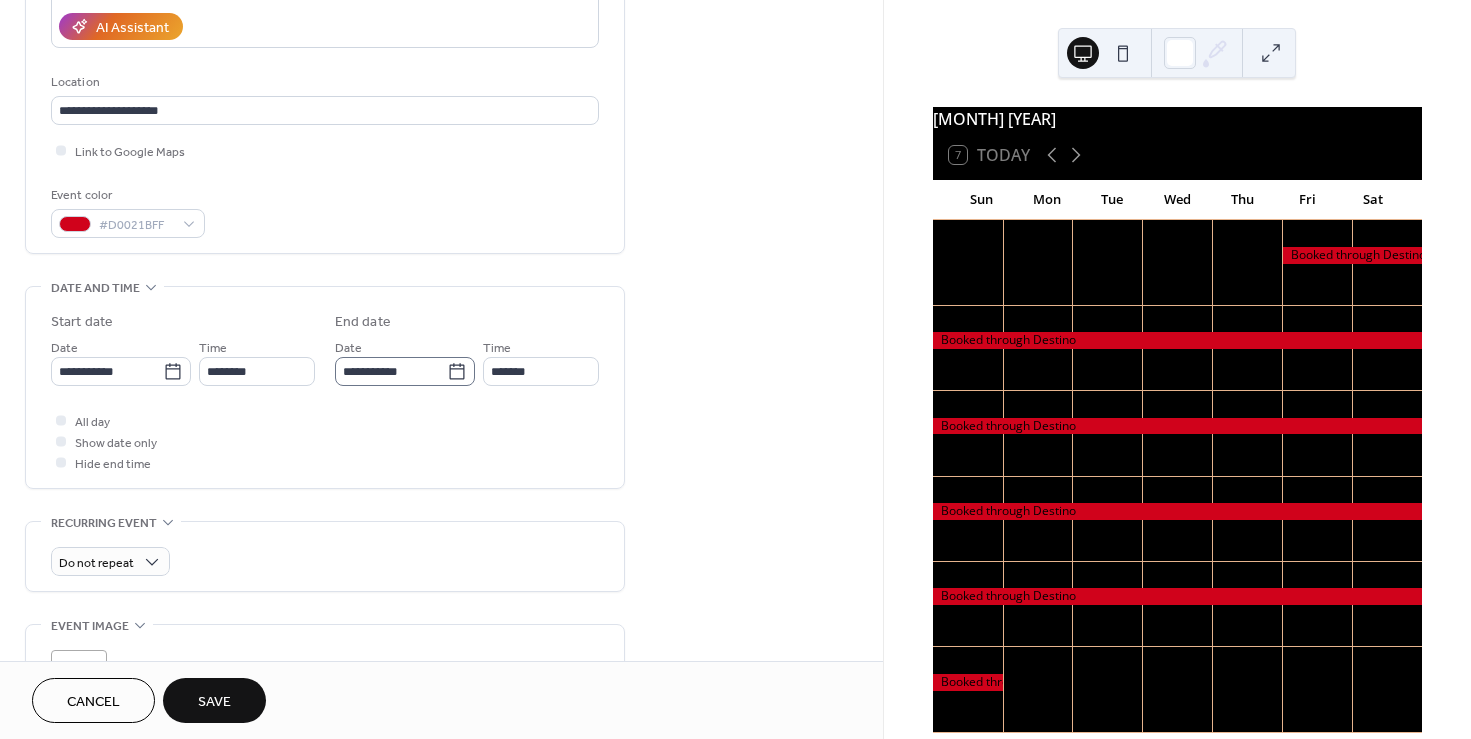 click 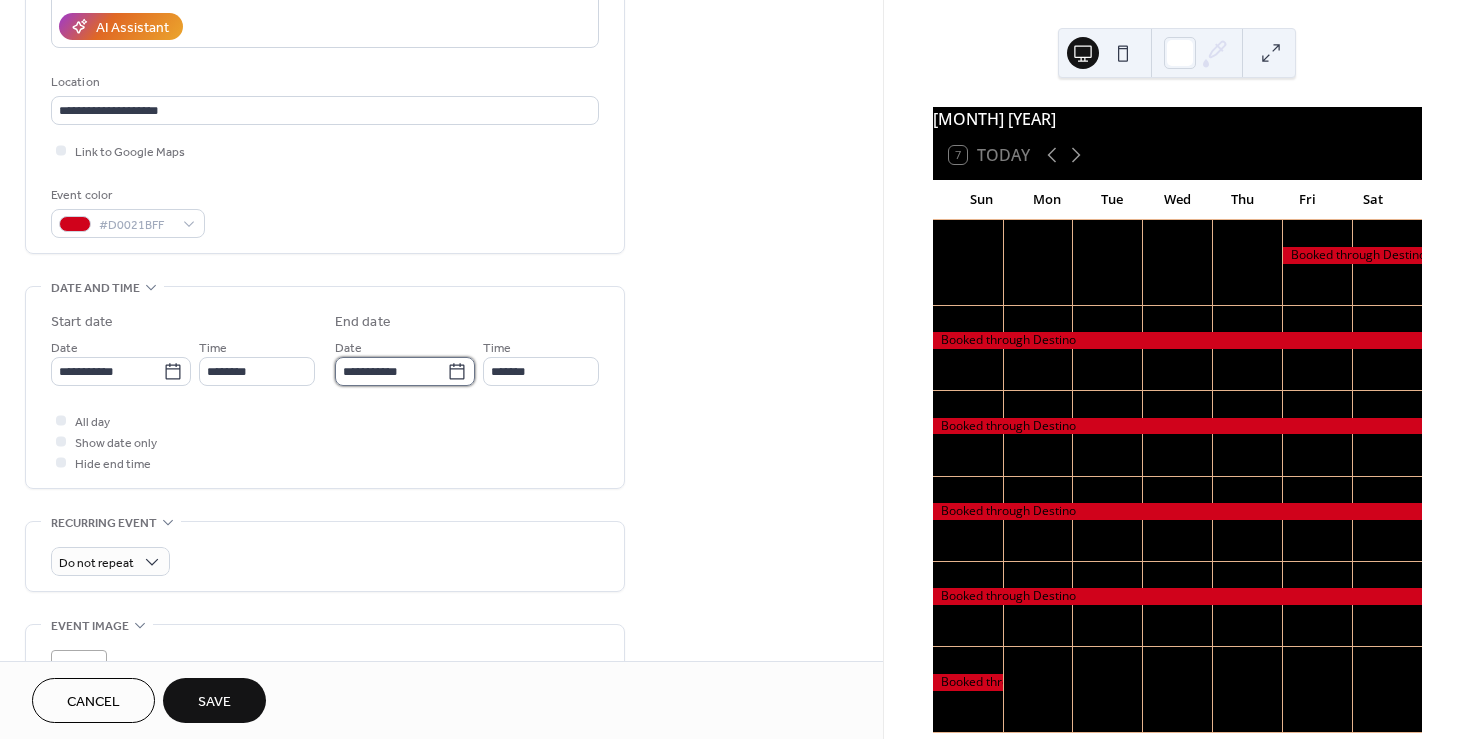 click on "**********" at bounding box center (391, 371) 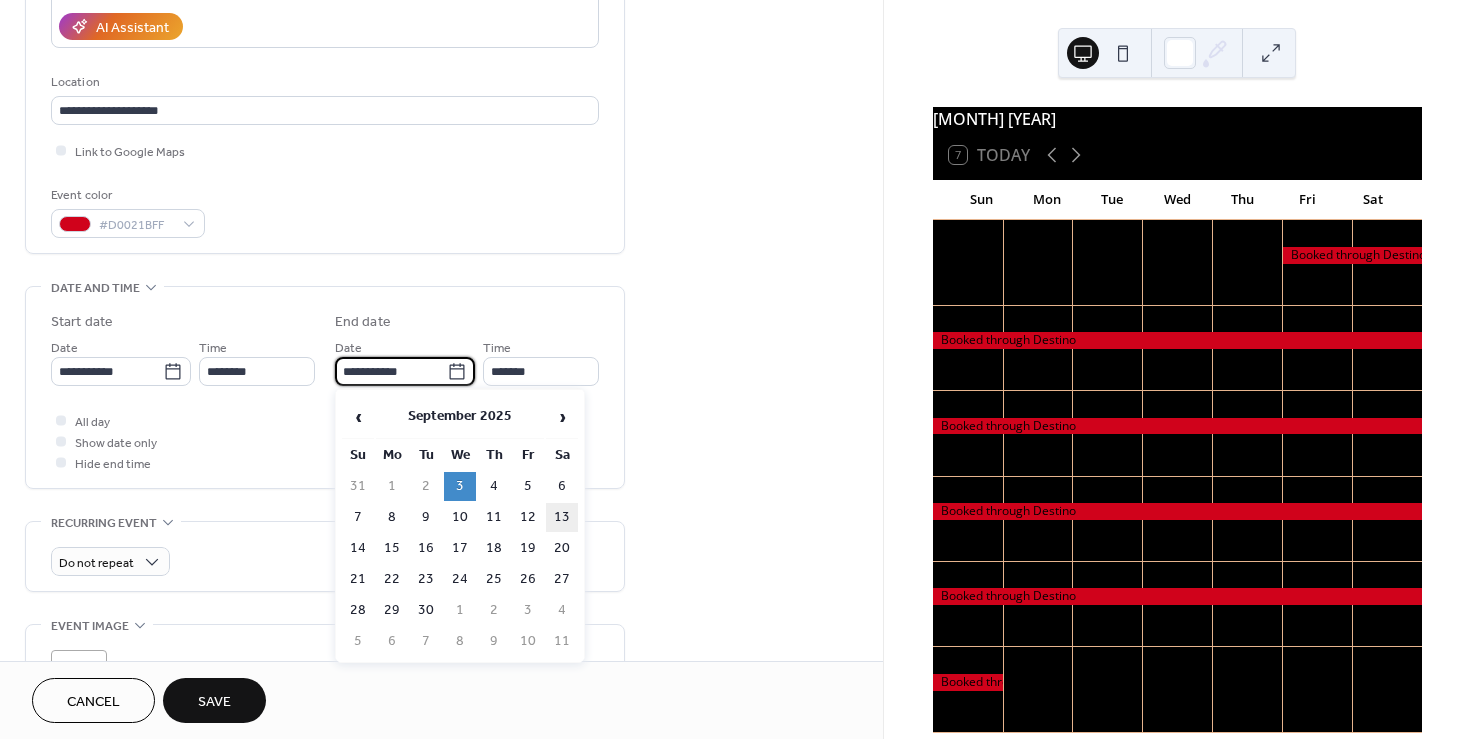 click on "13" at bounding box center [562, 517] 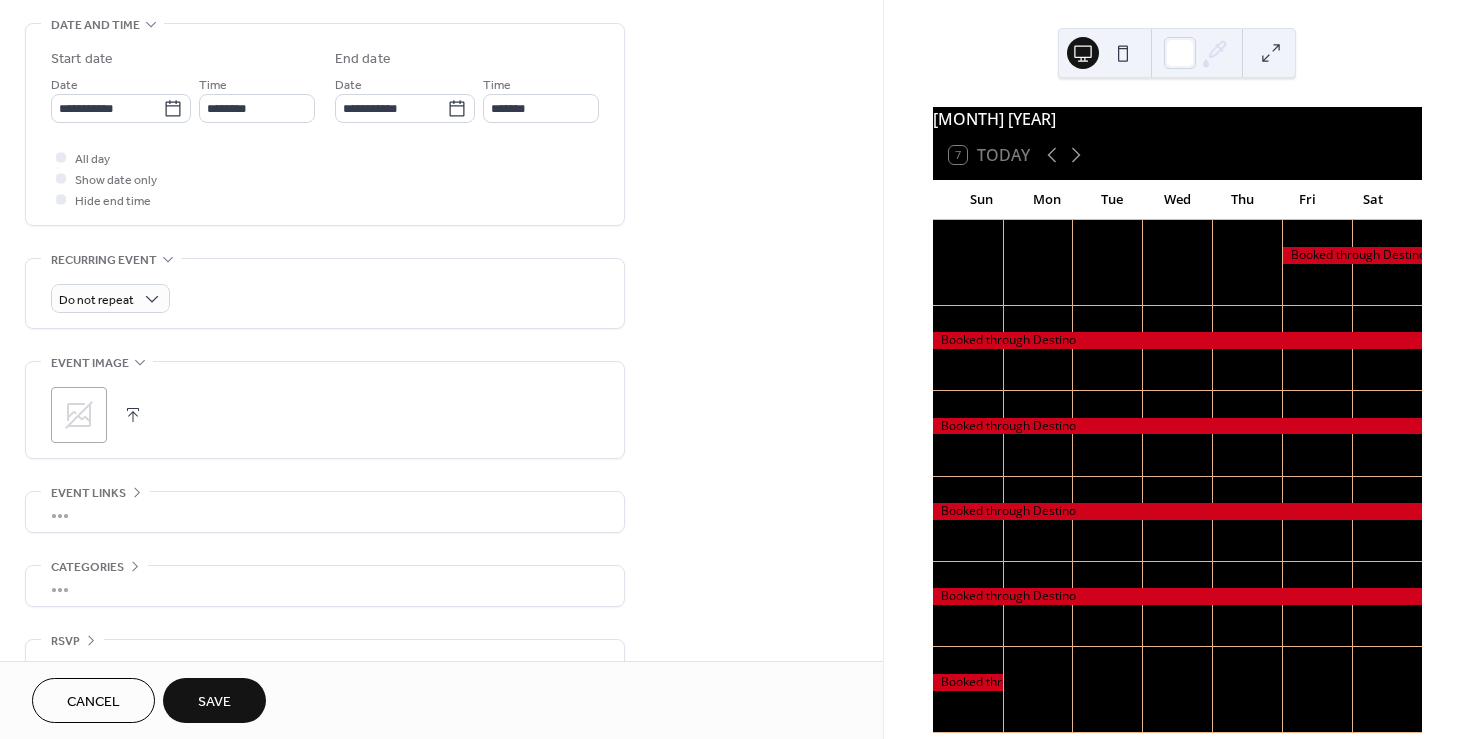 scroll, scrollTop: 662, scrollLeft: 0, axis: vertical 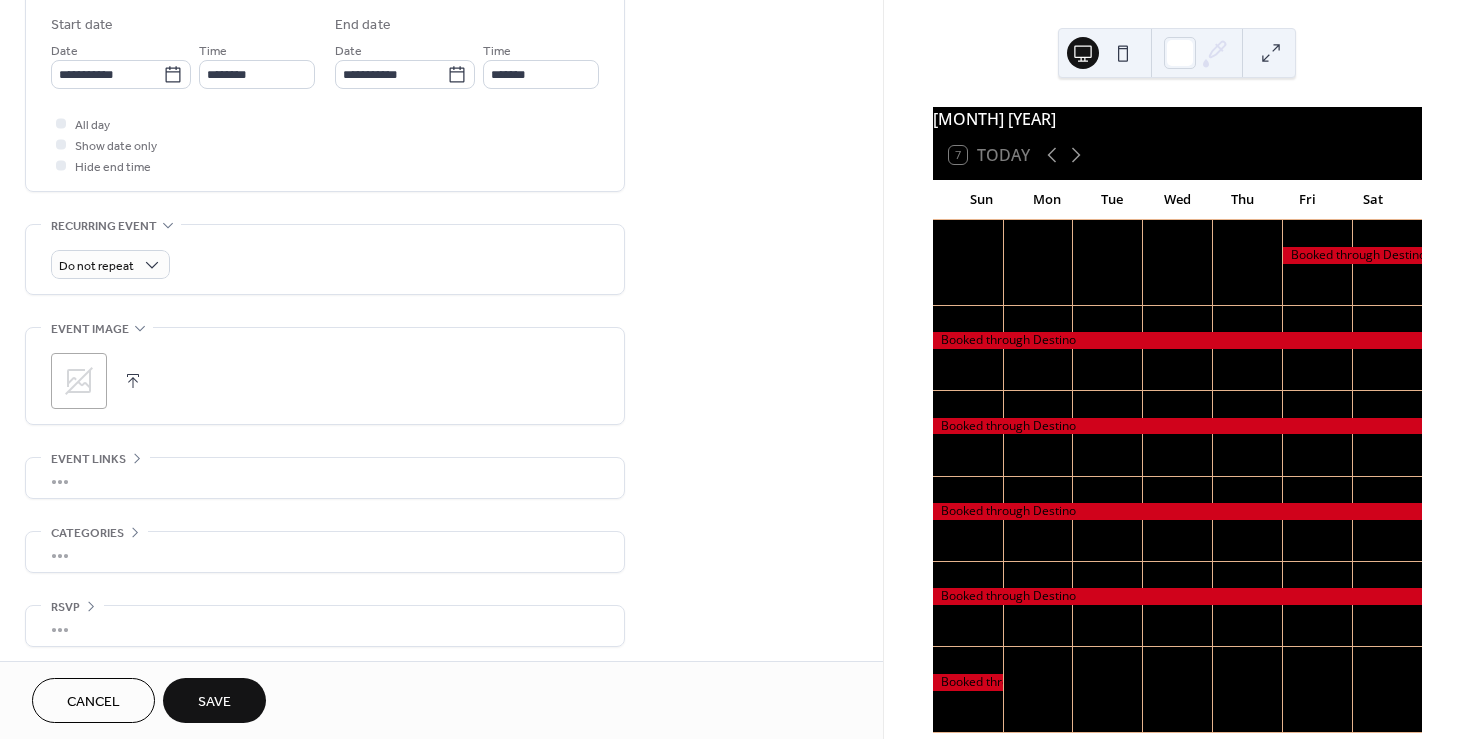 click on "Save" at bounding box center [214, 702] 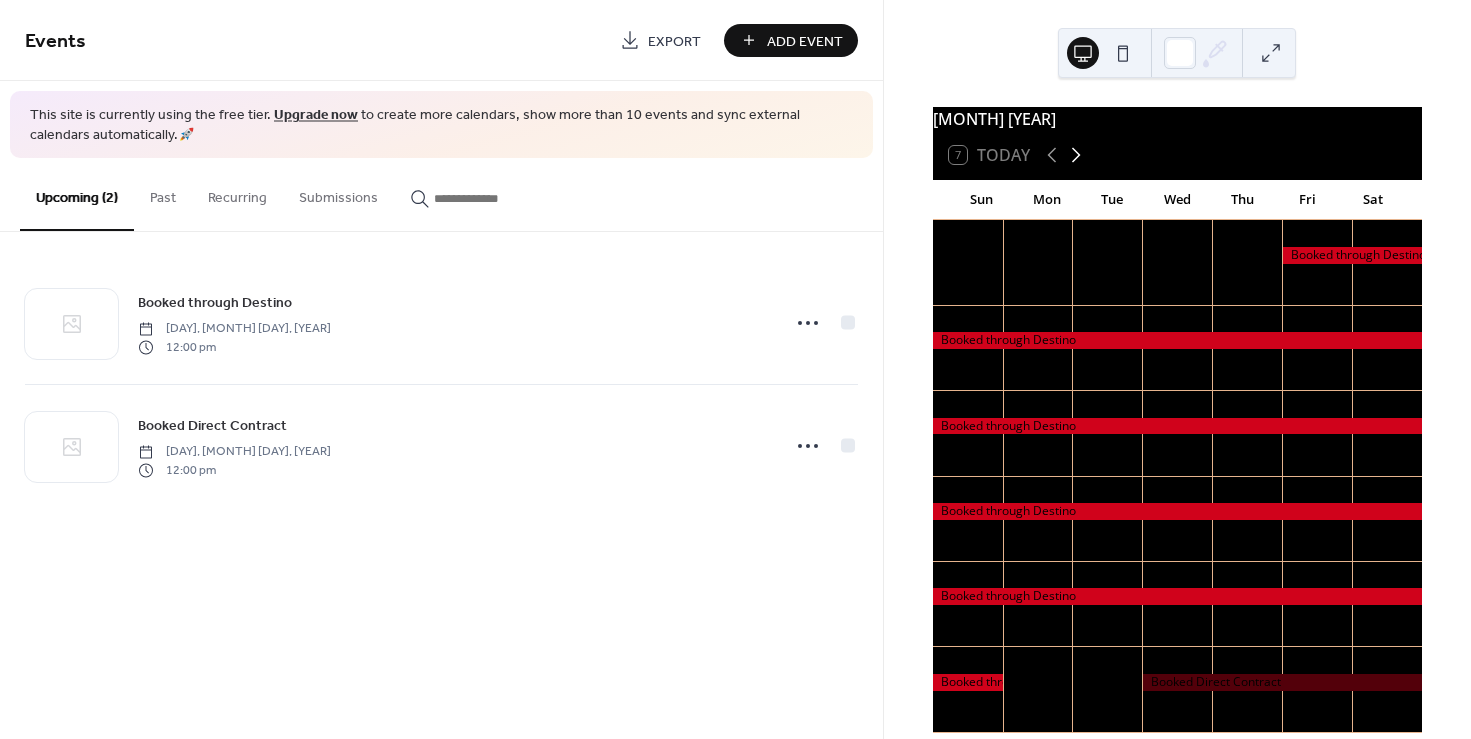 click 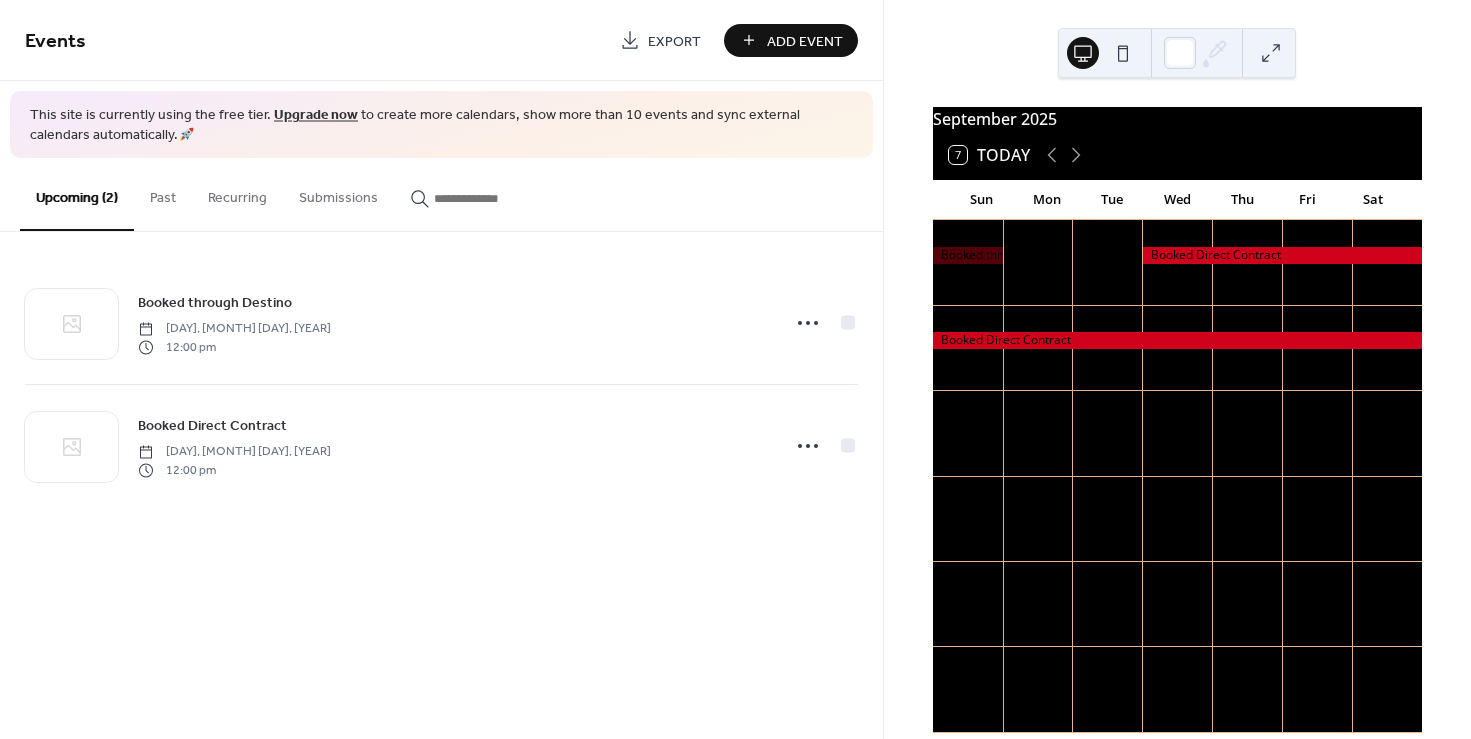 click on "Add Event" at bounding box center [805, 41] 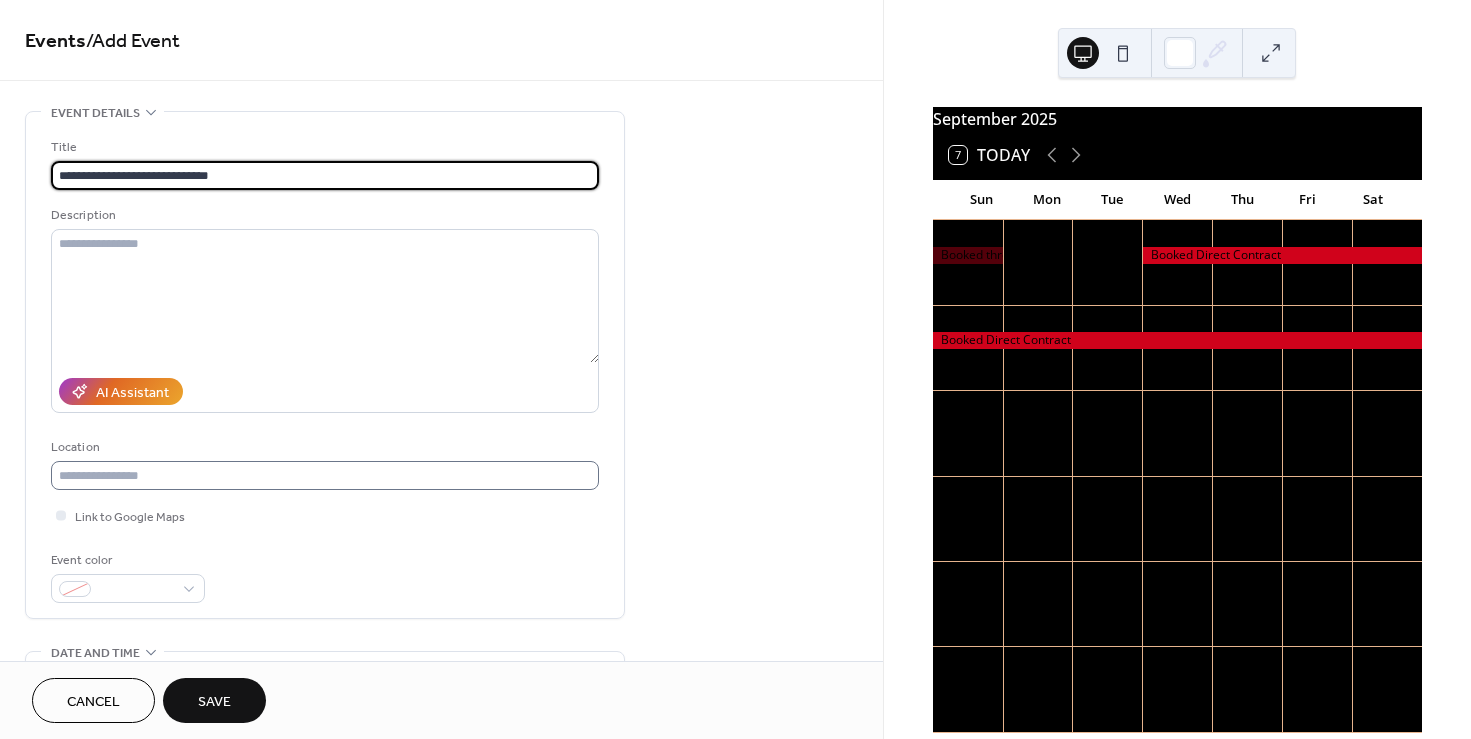 type on "**********" 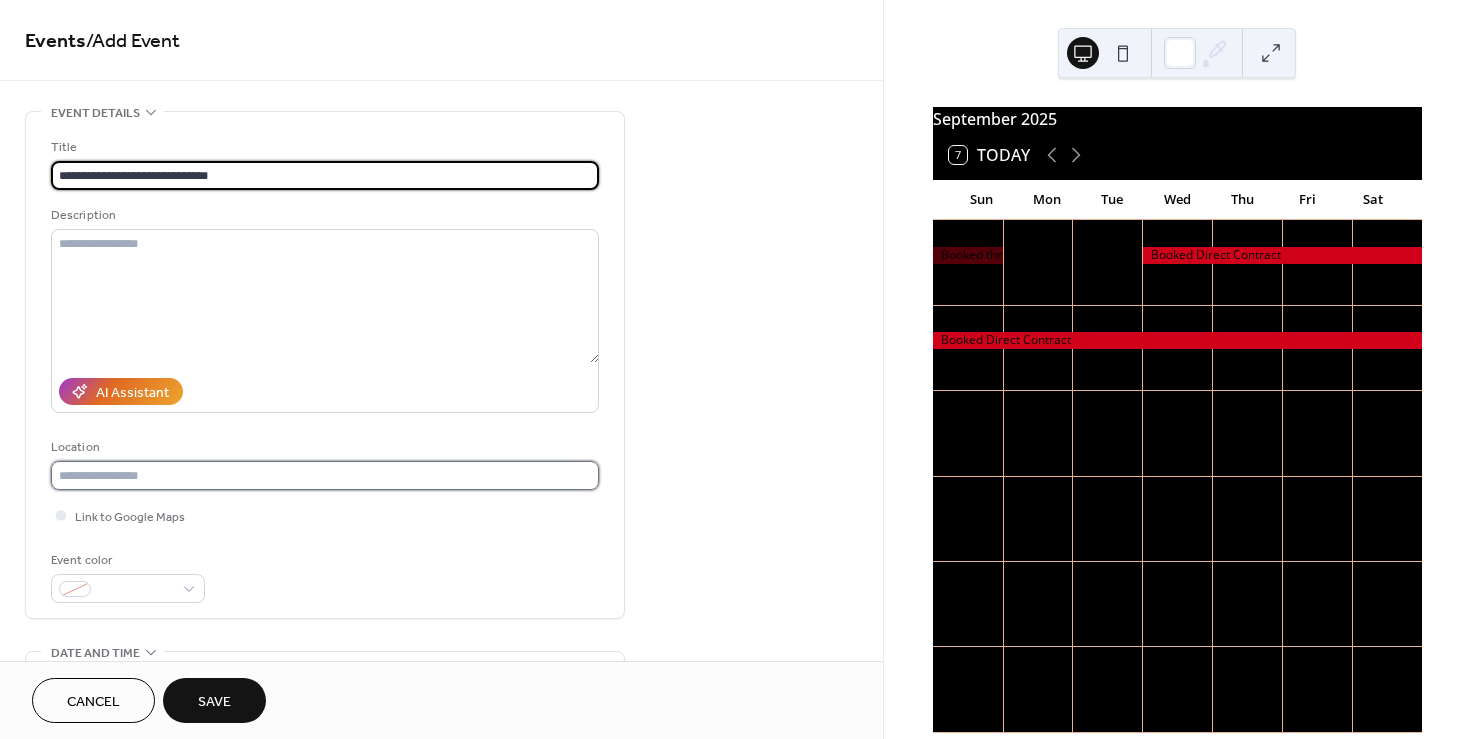 click at bounding box center [325, 475] 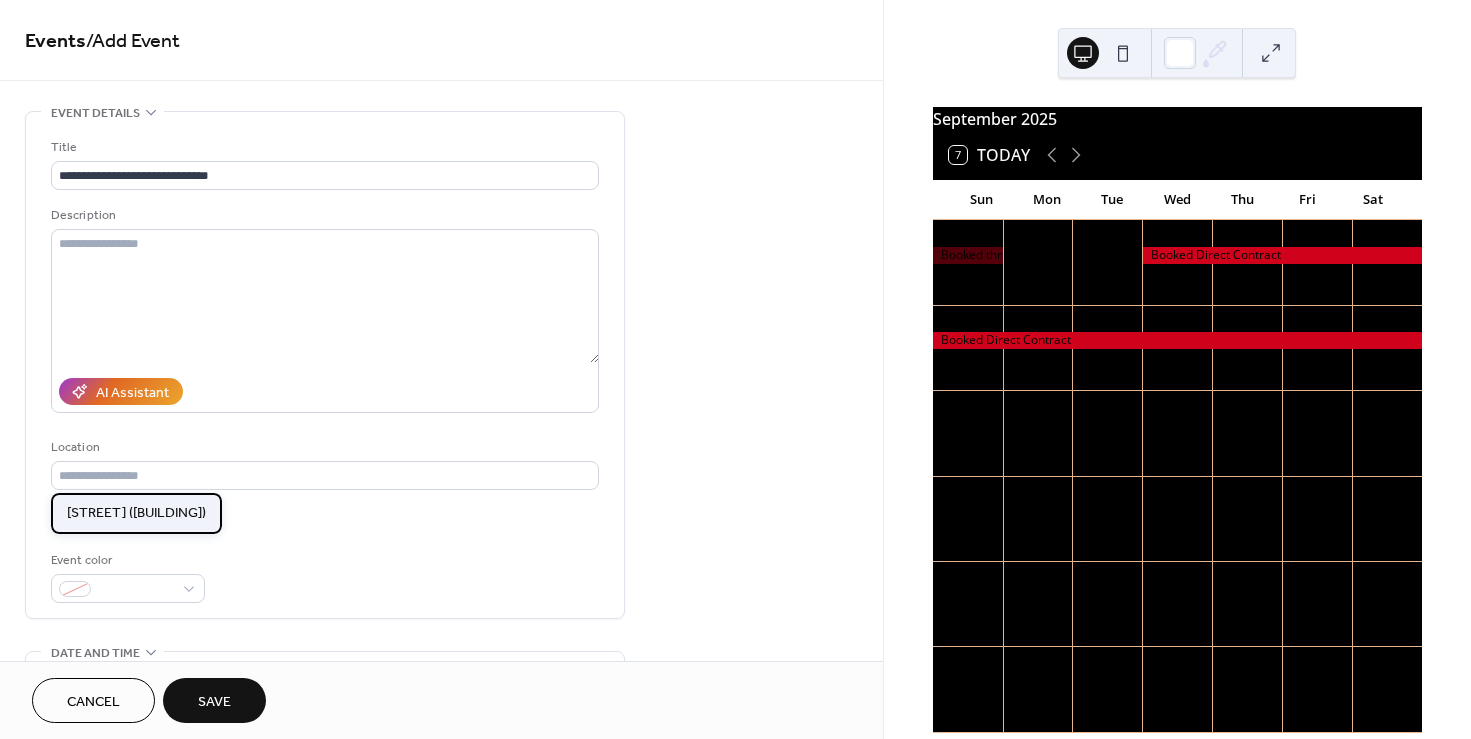 click on "Avenue (Brick House)" at bounding box center (136, 513) 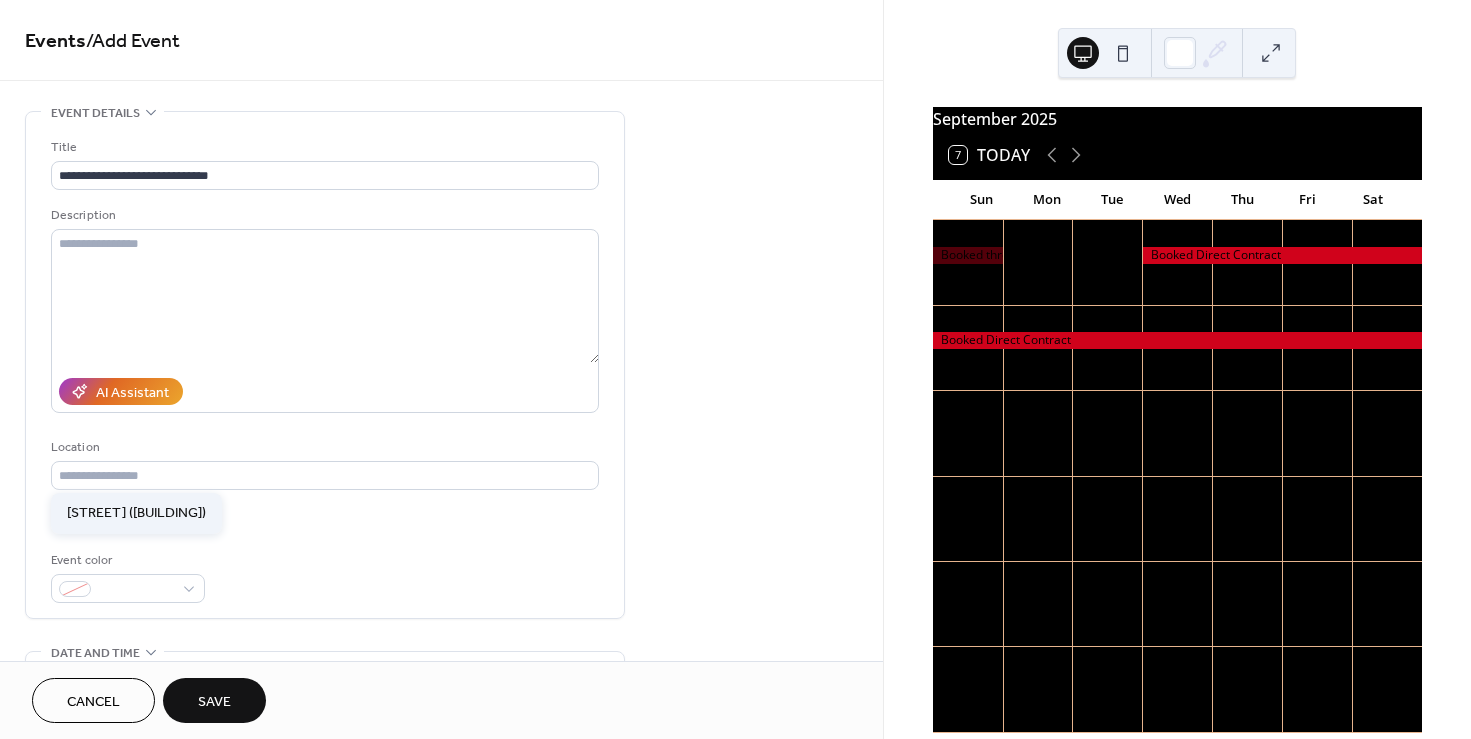 type on "**********" 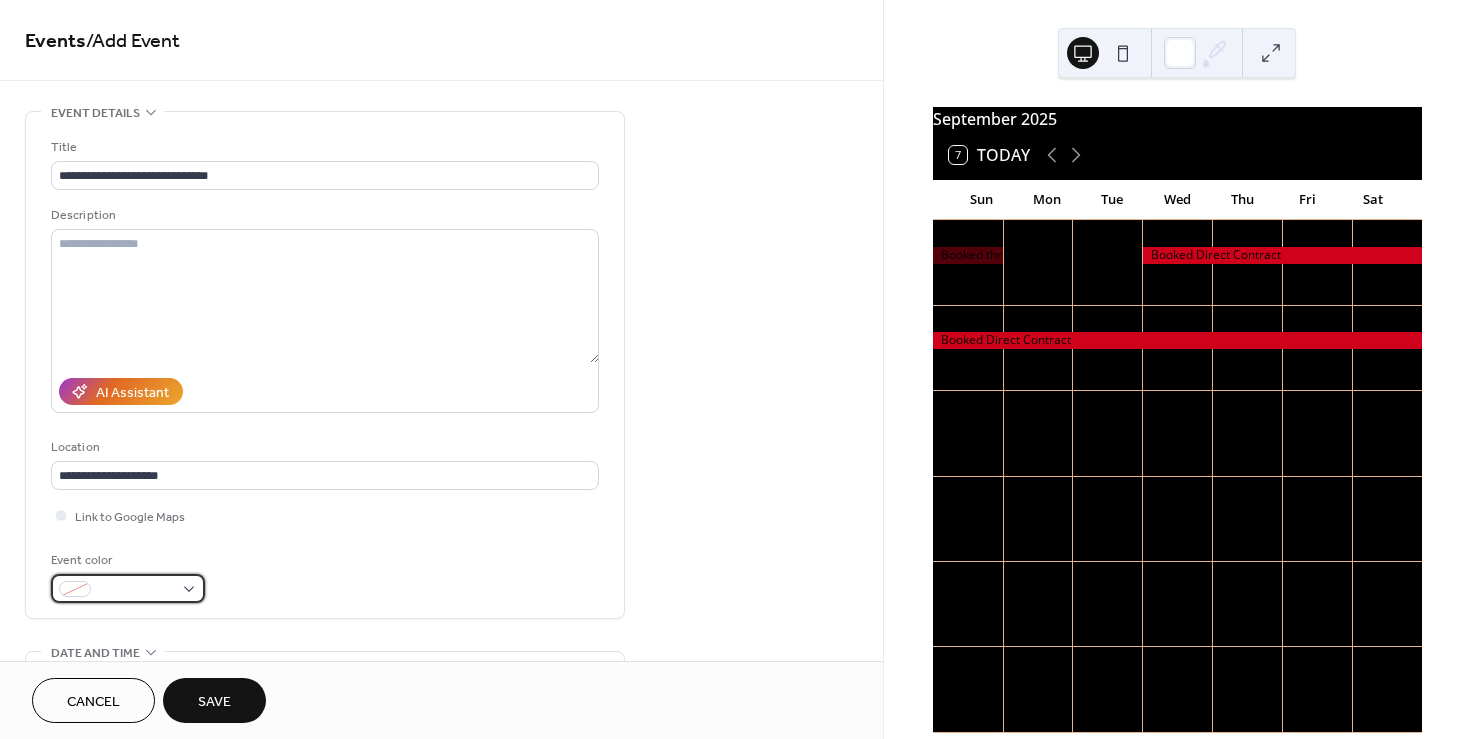 click at bounding box center [136, 590] 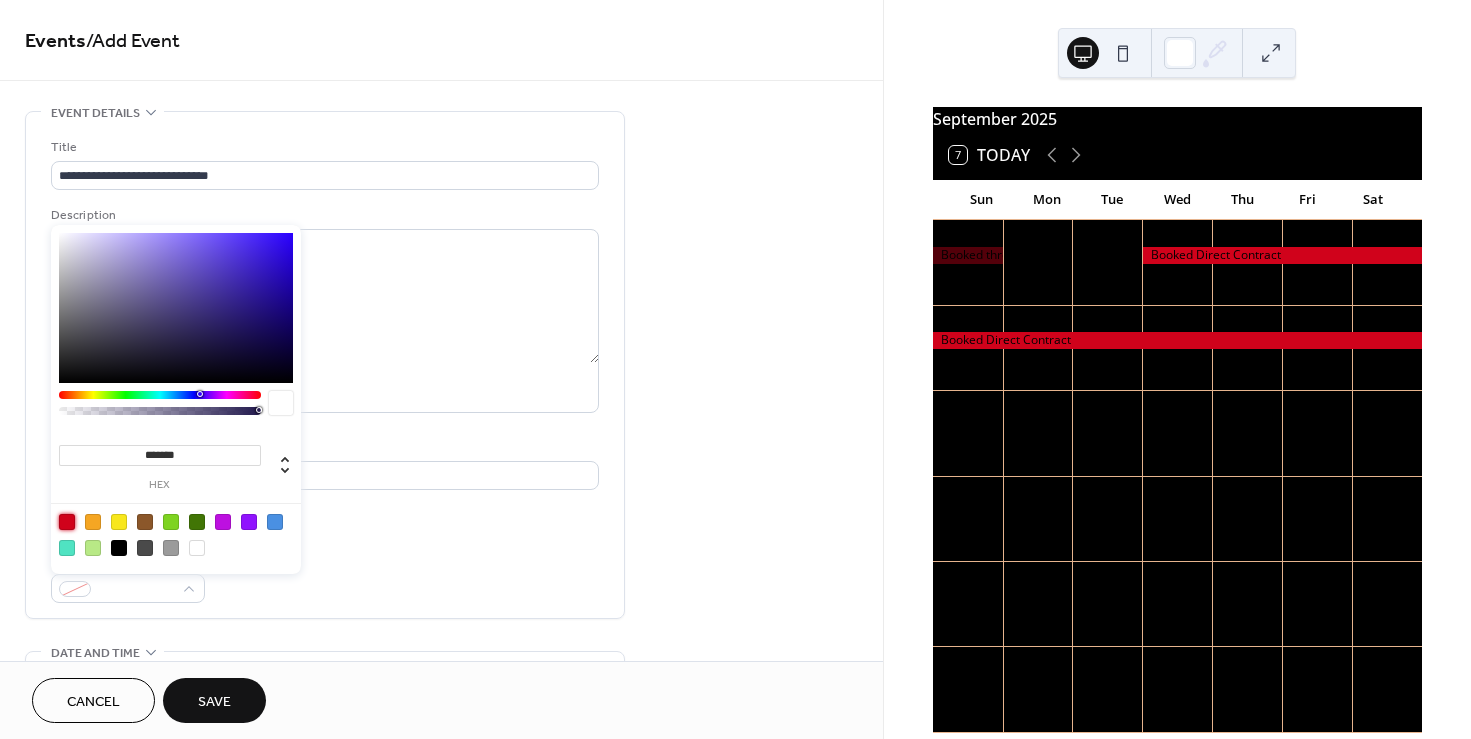 click at bounding box center [67, 522] 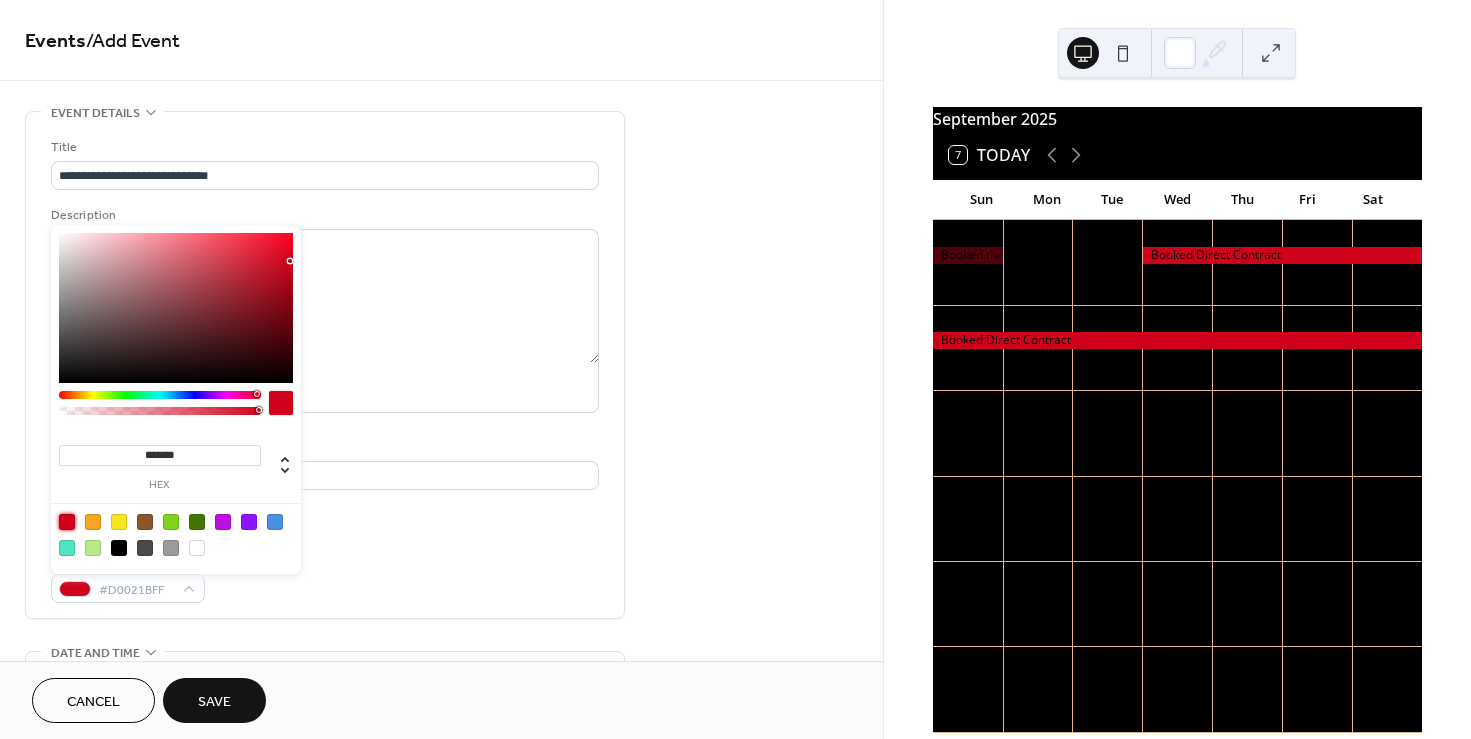 click on "**********" at bounding box center [325, 370] 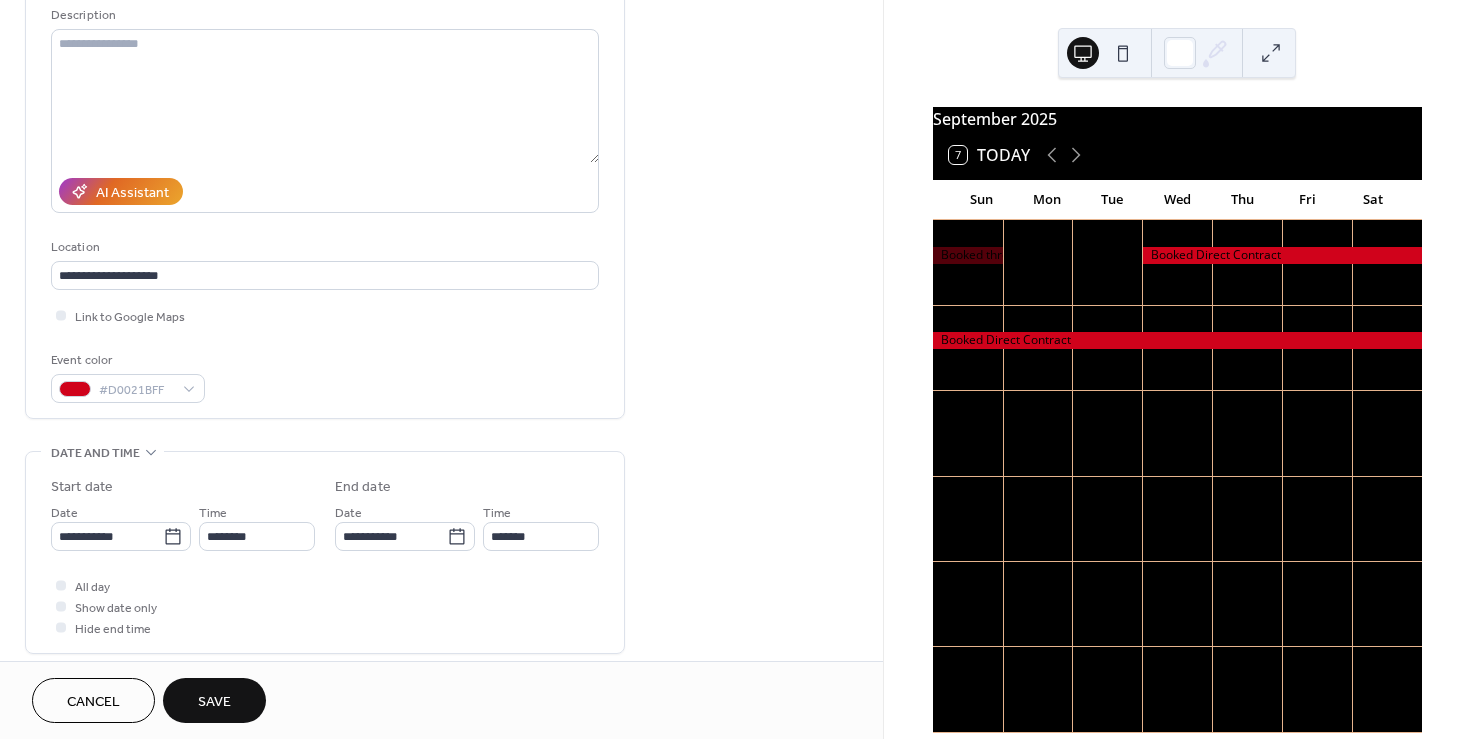 scroll, scrollTop: 354, scrollLeft: 0, axis: vertical 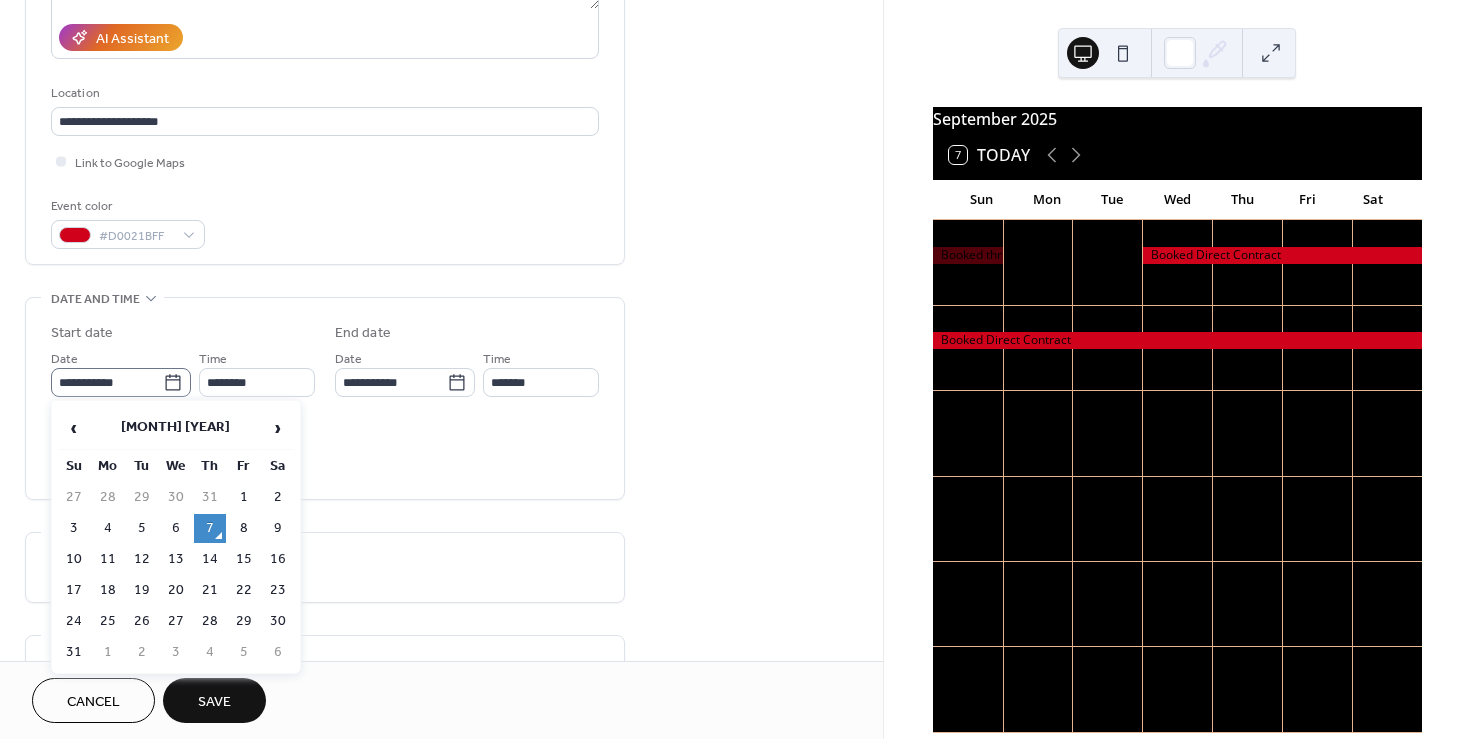 click 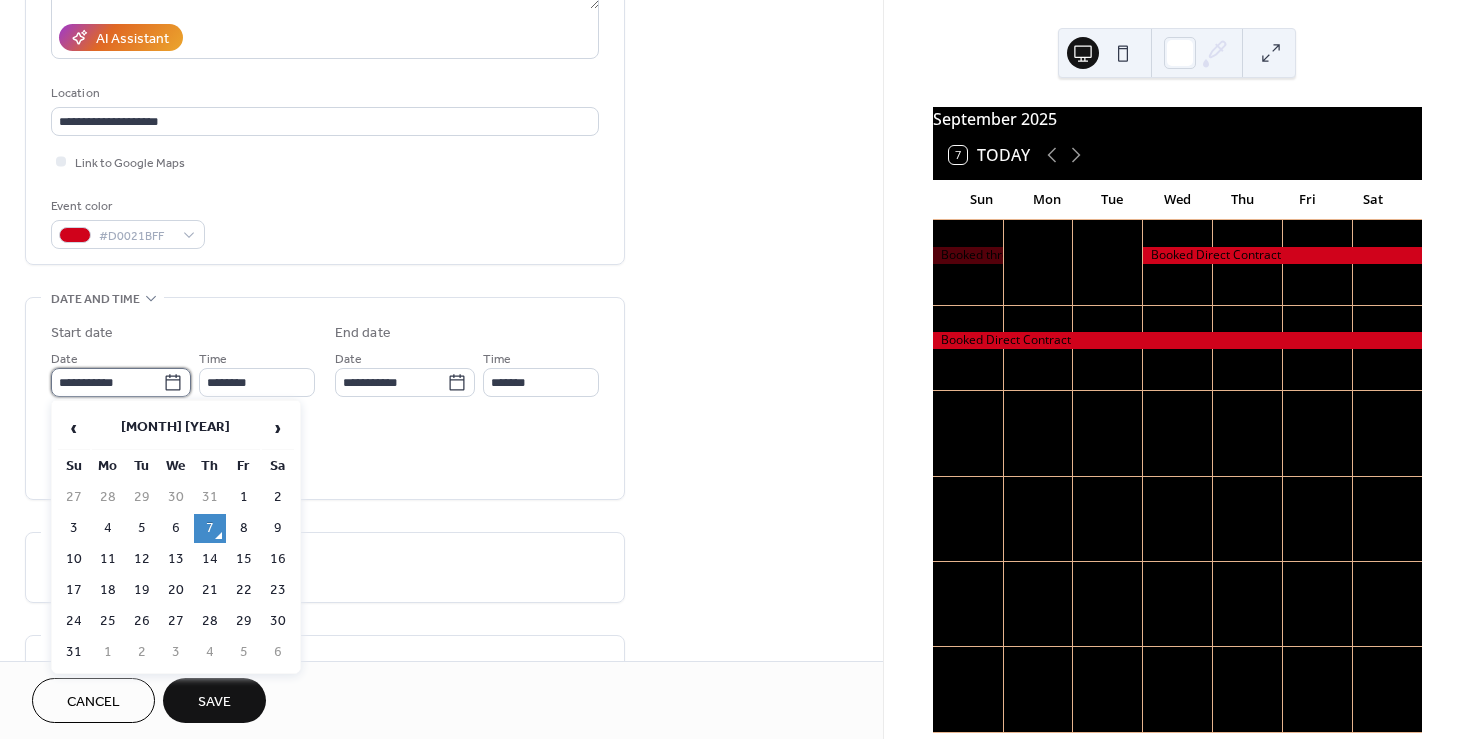 click on "**********" at bounding box center [107, 382] 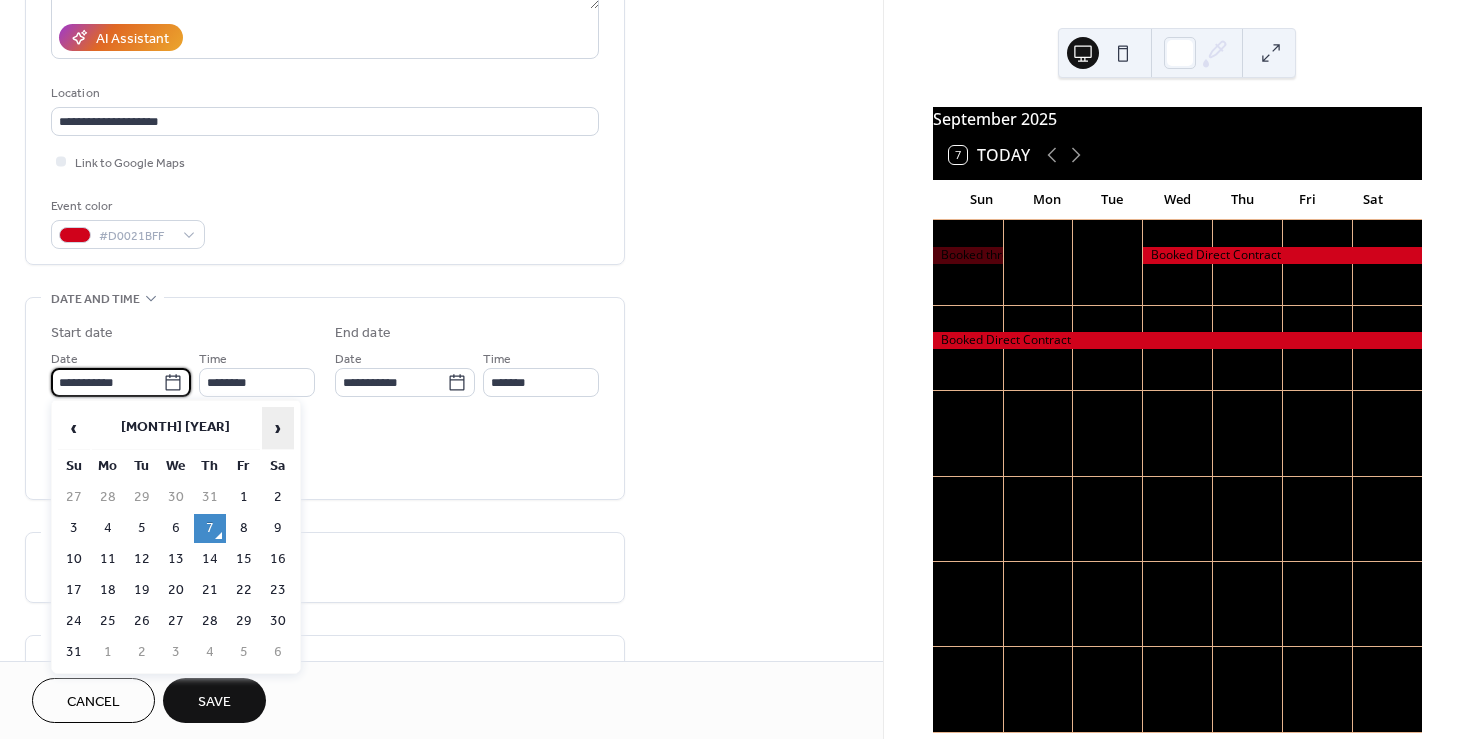 click on "›" at bounding box center (278, 428) 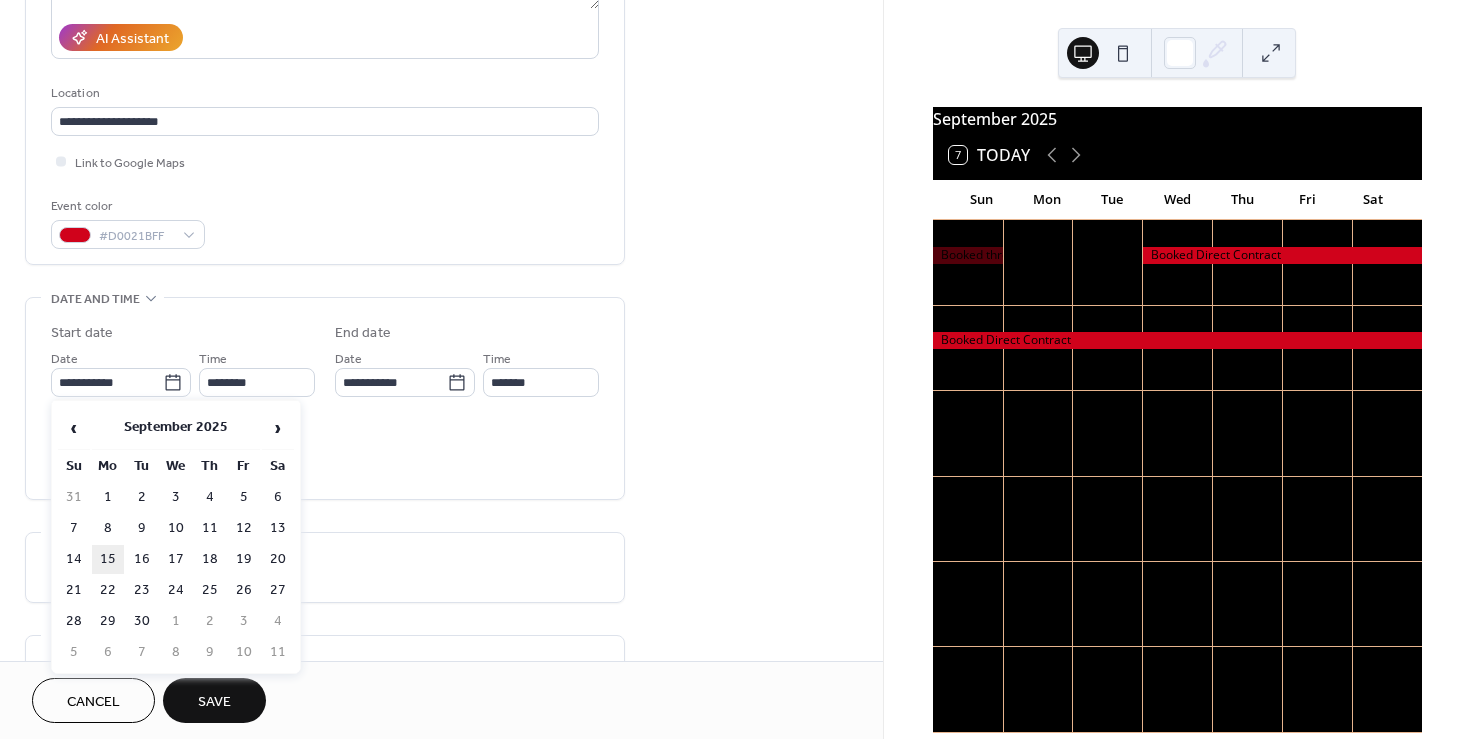 click on "15" at bounding box center [108, 559] 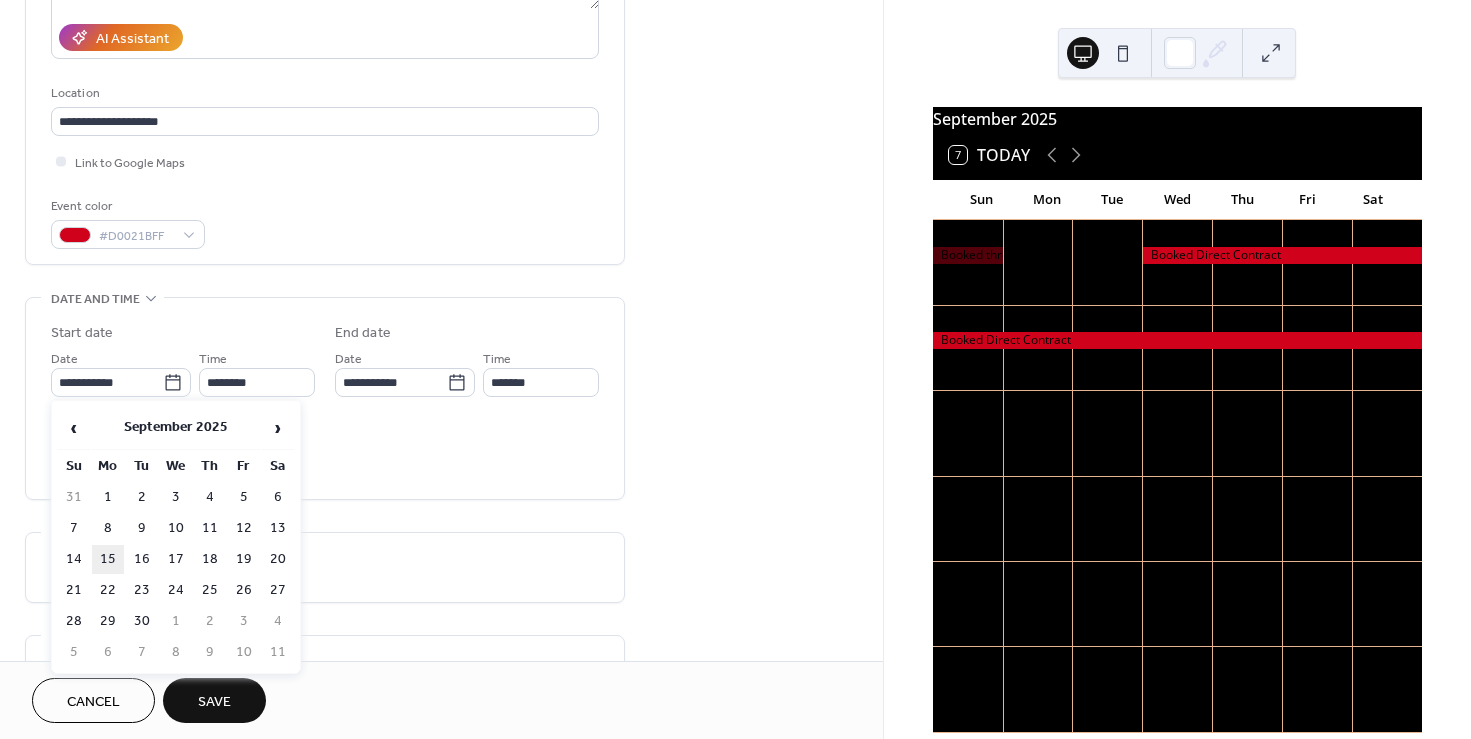 type on "**********" 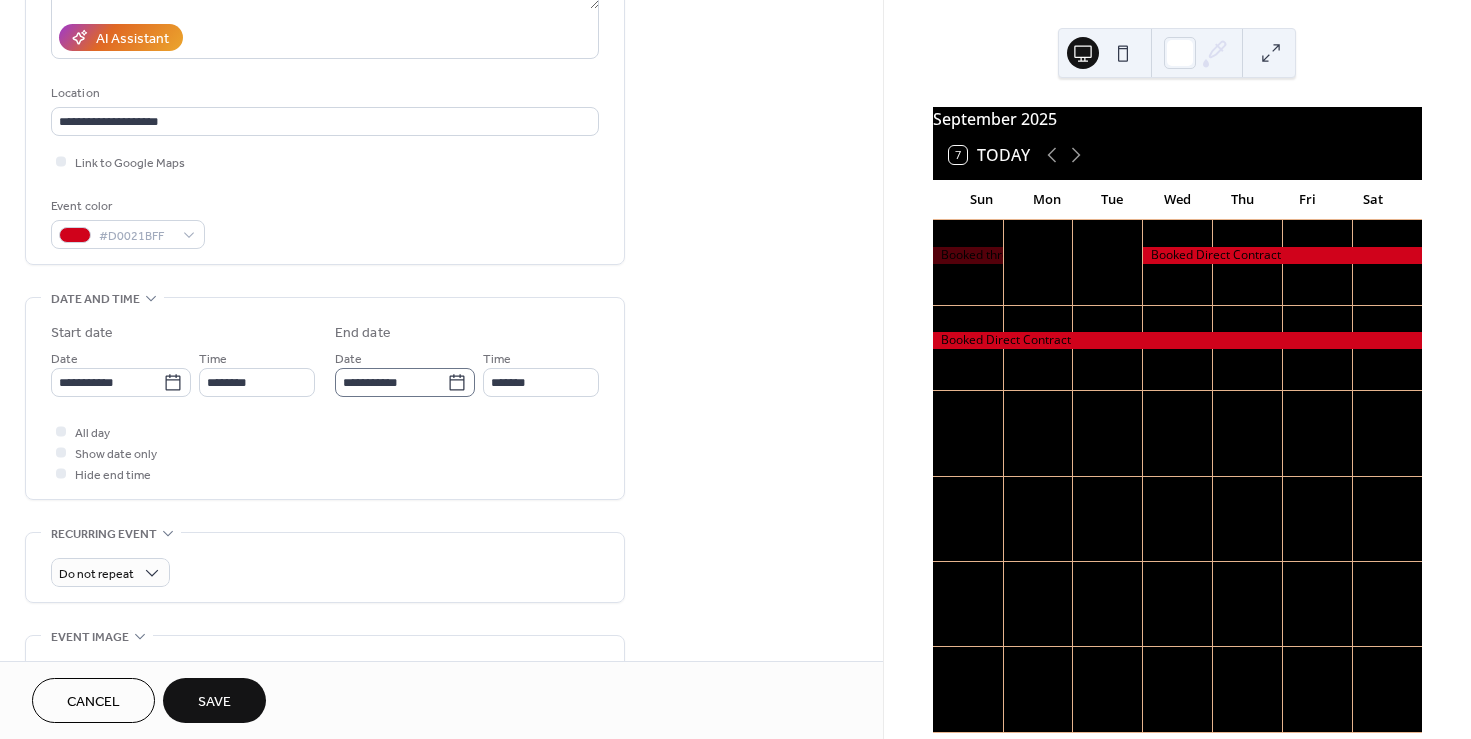 click 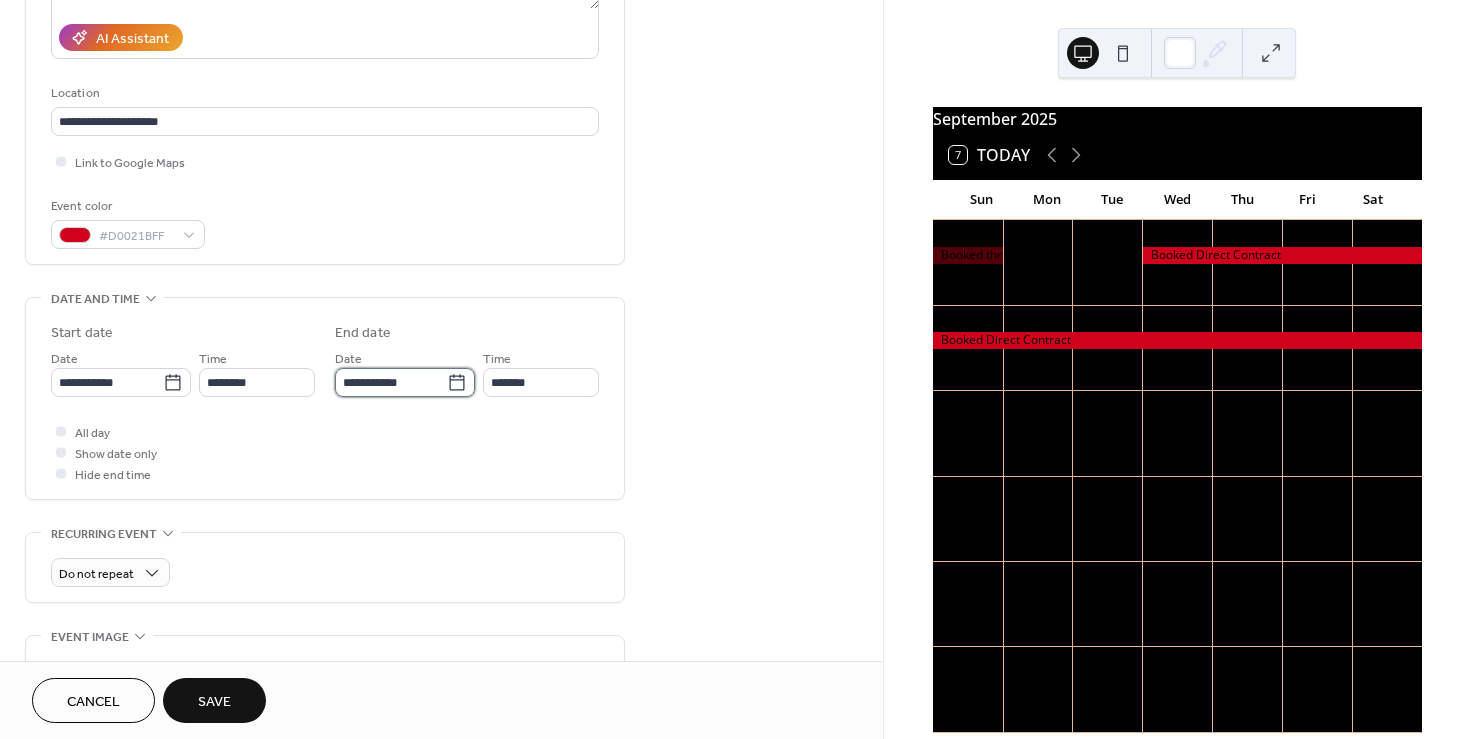 click on "**********" at bounding box center [391, 382] 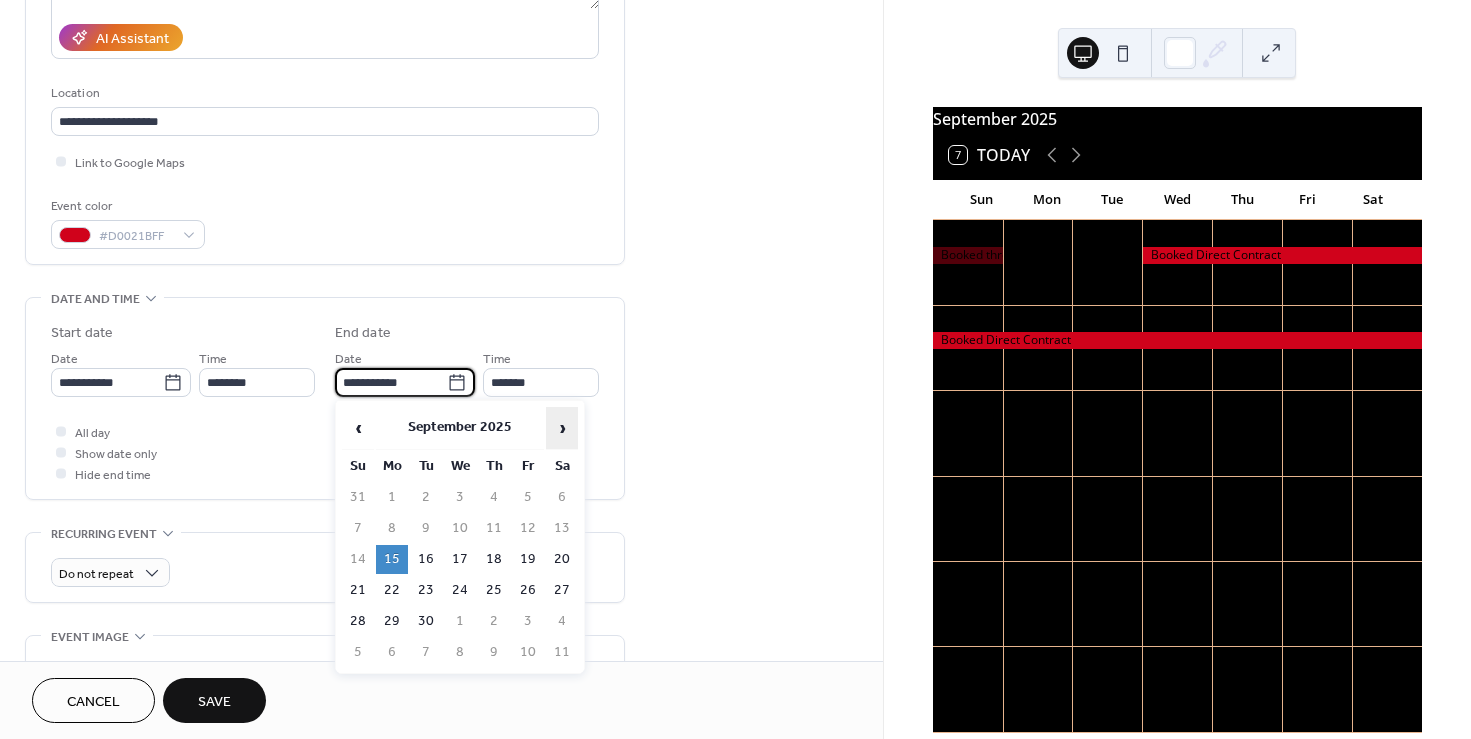 click on "›" at bounding box center [562, 428] 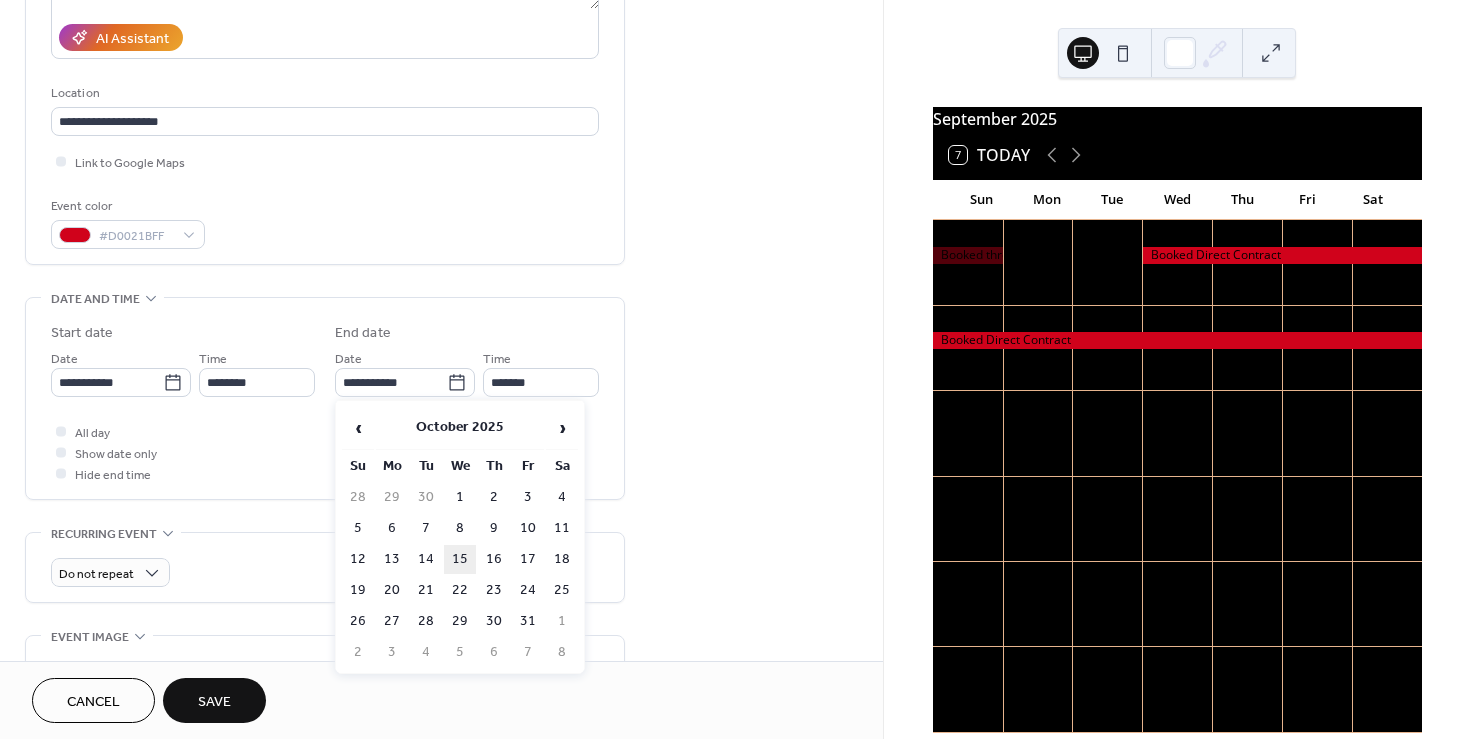 click on "15" at bounding box center (460, 559) 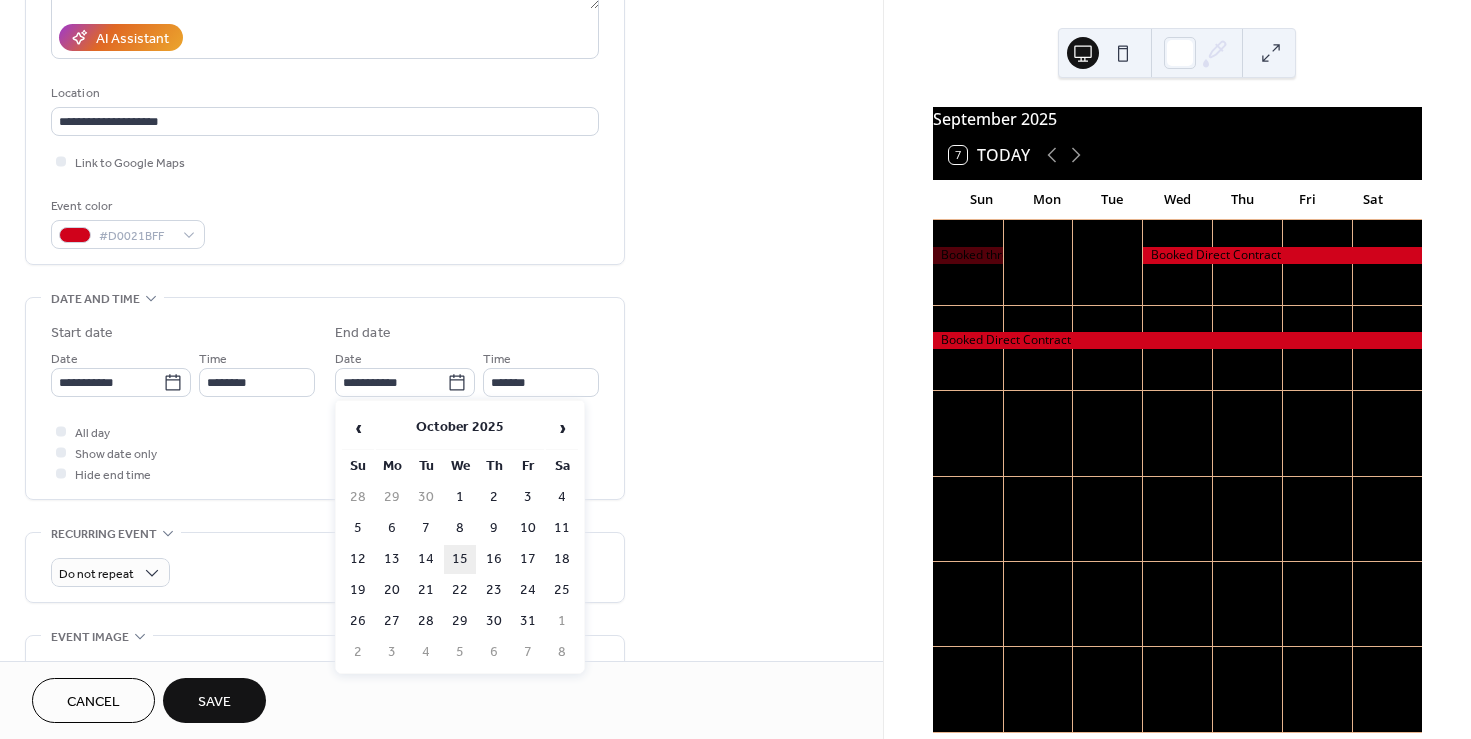 type on "**********" 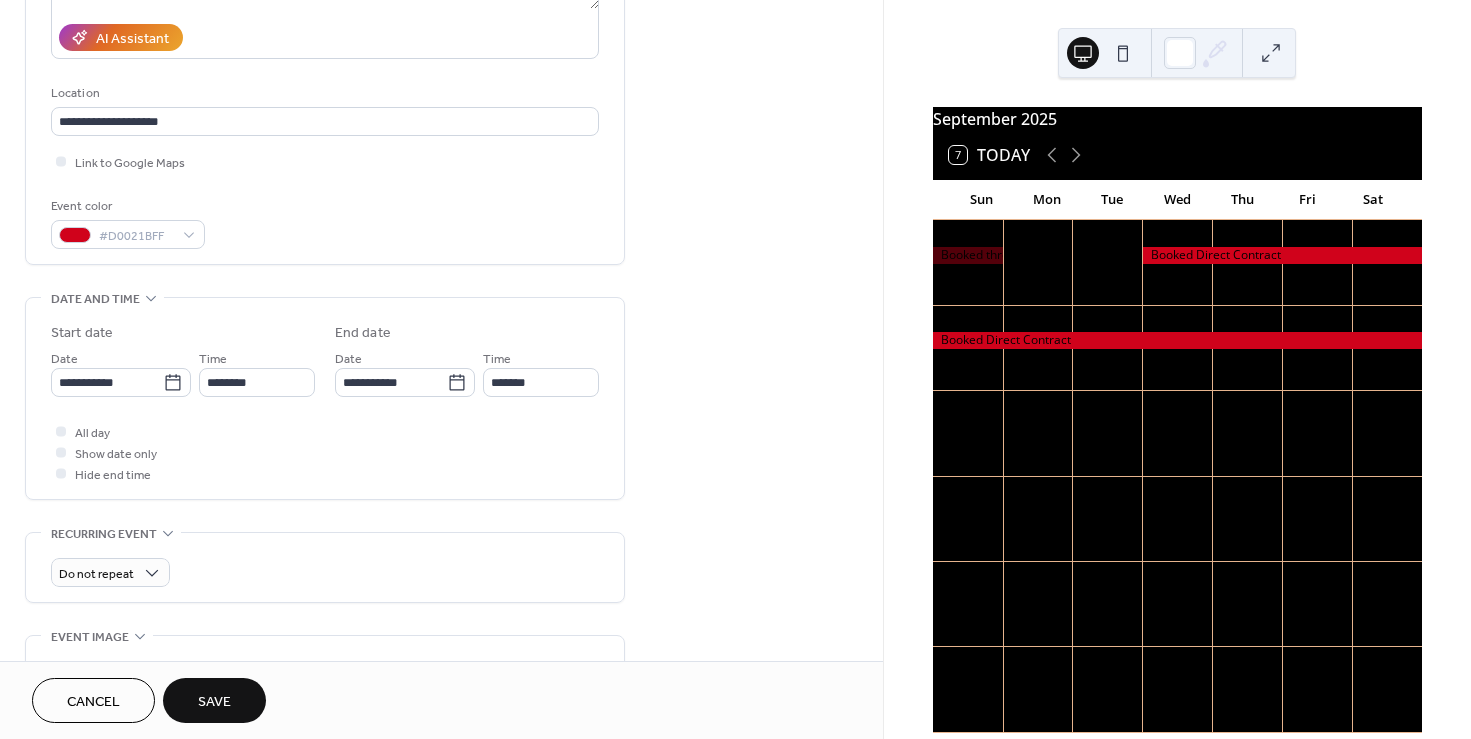 scroll, scrollTop: 662, scrollLeft: 0, axis: vertical 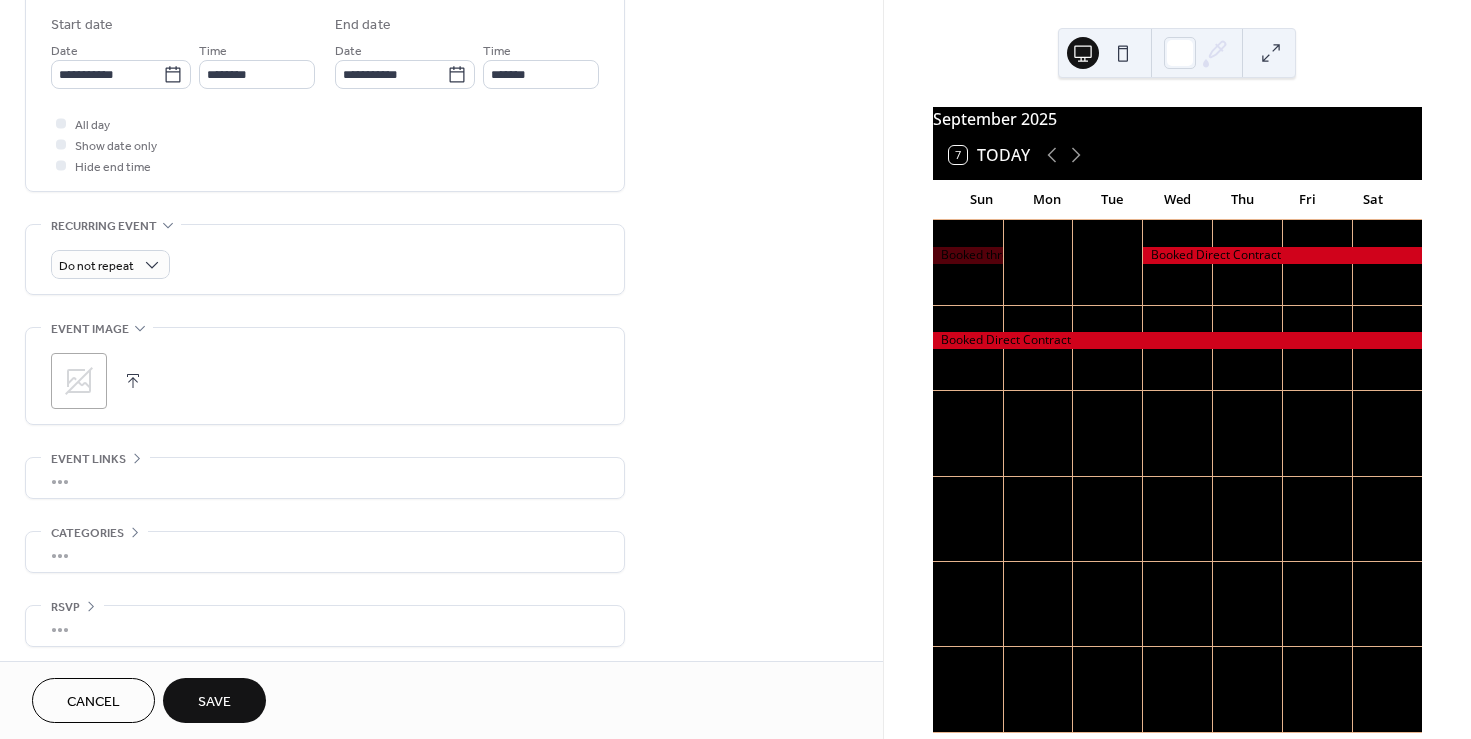 click on "Save" at bounding box center (214, 702) 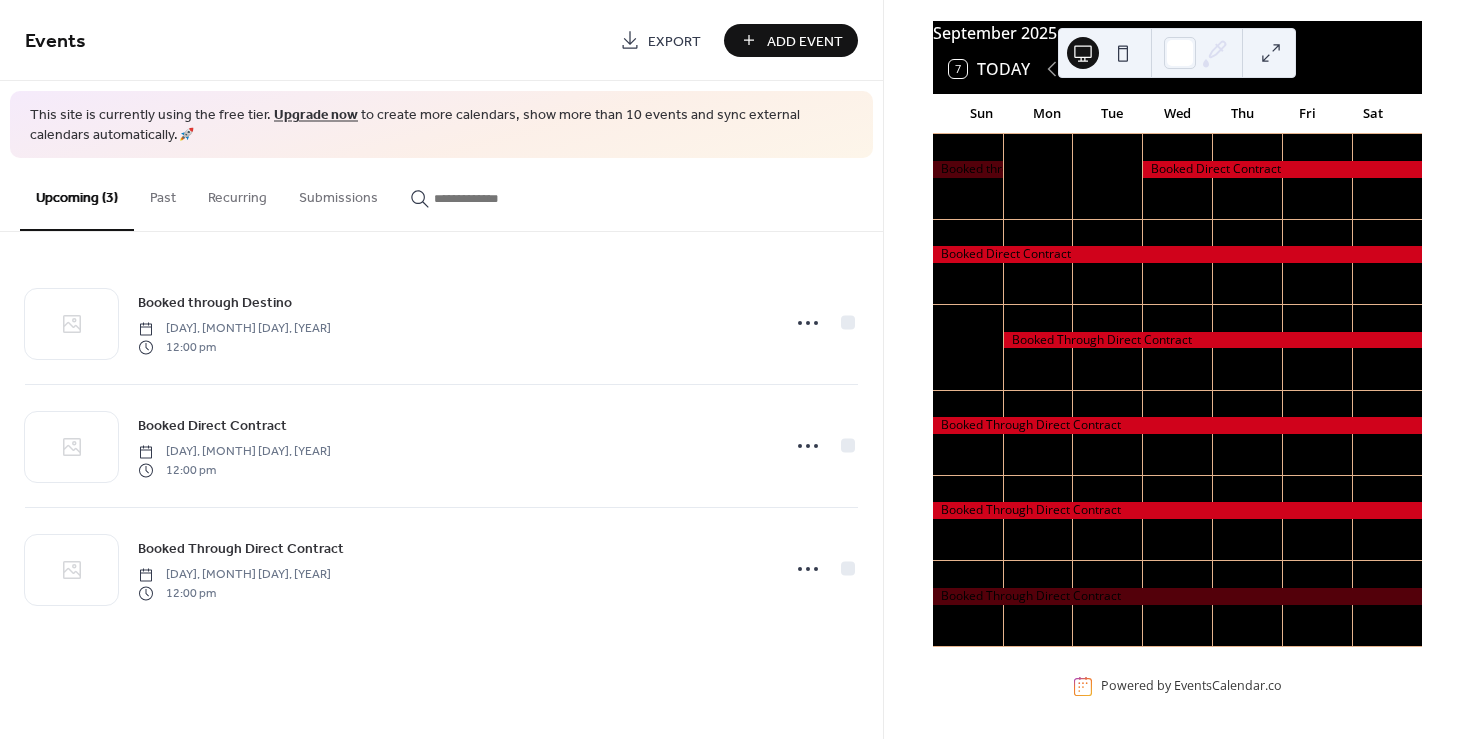 scroll, scrollTop: 0, scrollLeft: 0, axis: both 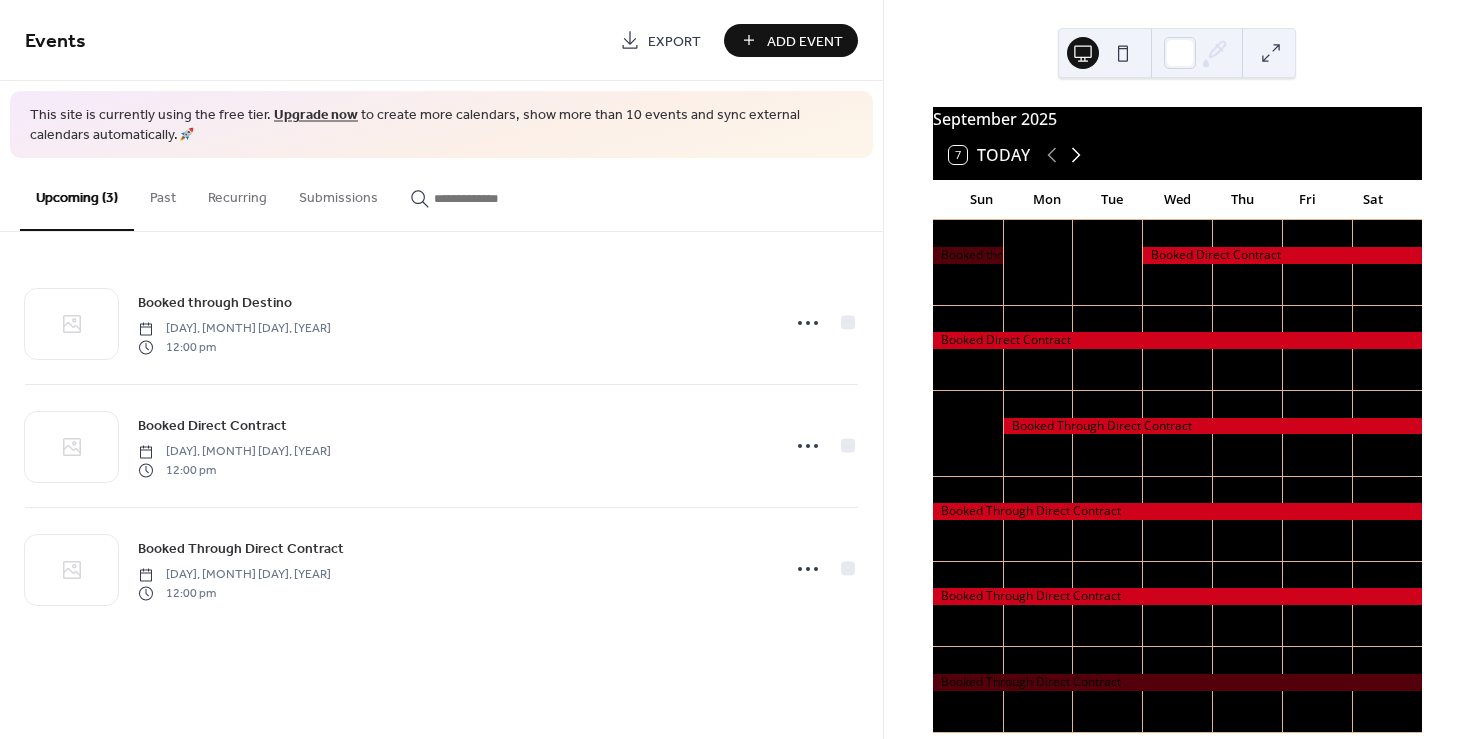 click 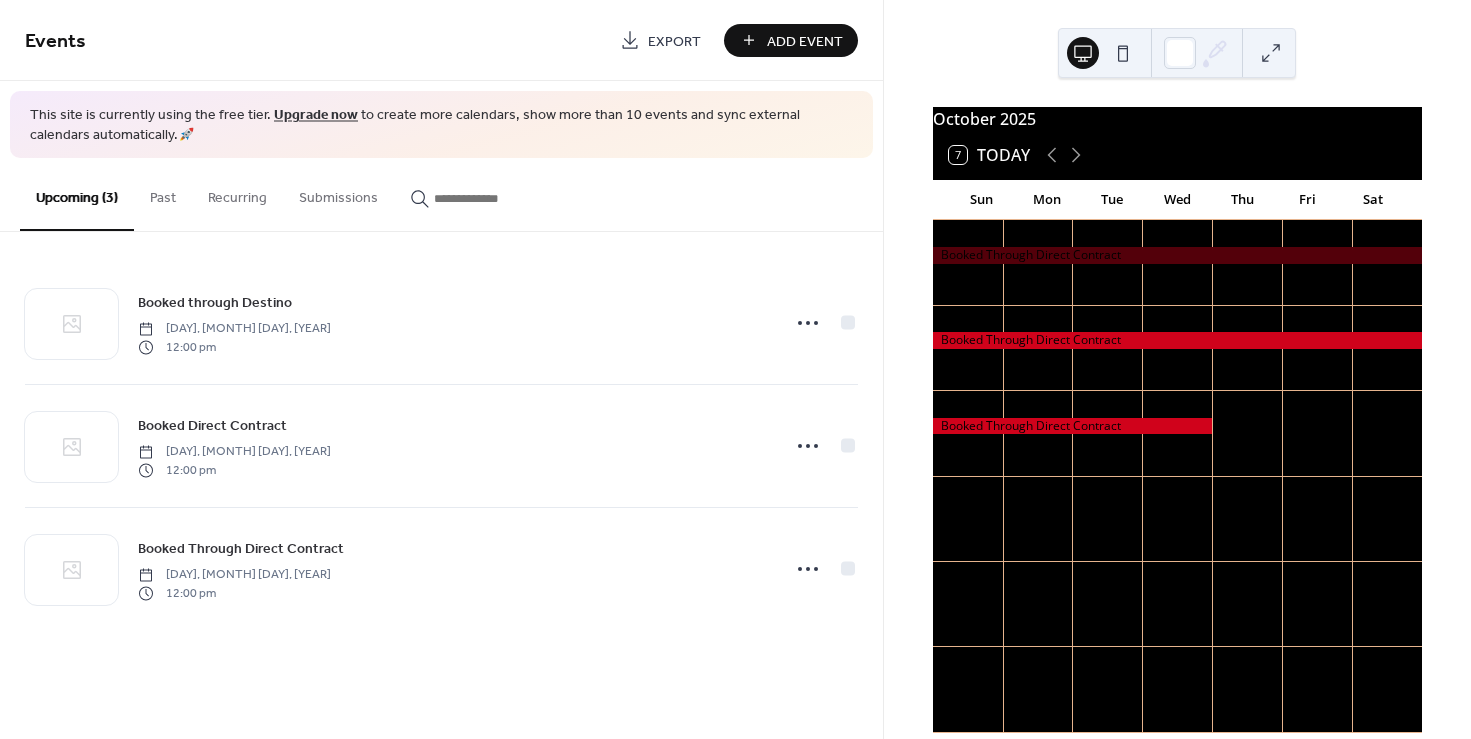 click on "October 2025 7 Today Sun Mon Tue Wed Thu Fri Sat 28 29 30 1 2 3 4 5 6 7 8 9 10 11 12 13 14 15 16 17 18 19 20 21 22 23 24 25 26 27 28 29 30 31 1 2 3 4 5 6 7 8 Powered by   EventsCalendar.co" at bounding box center (1177, 369) 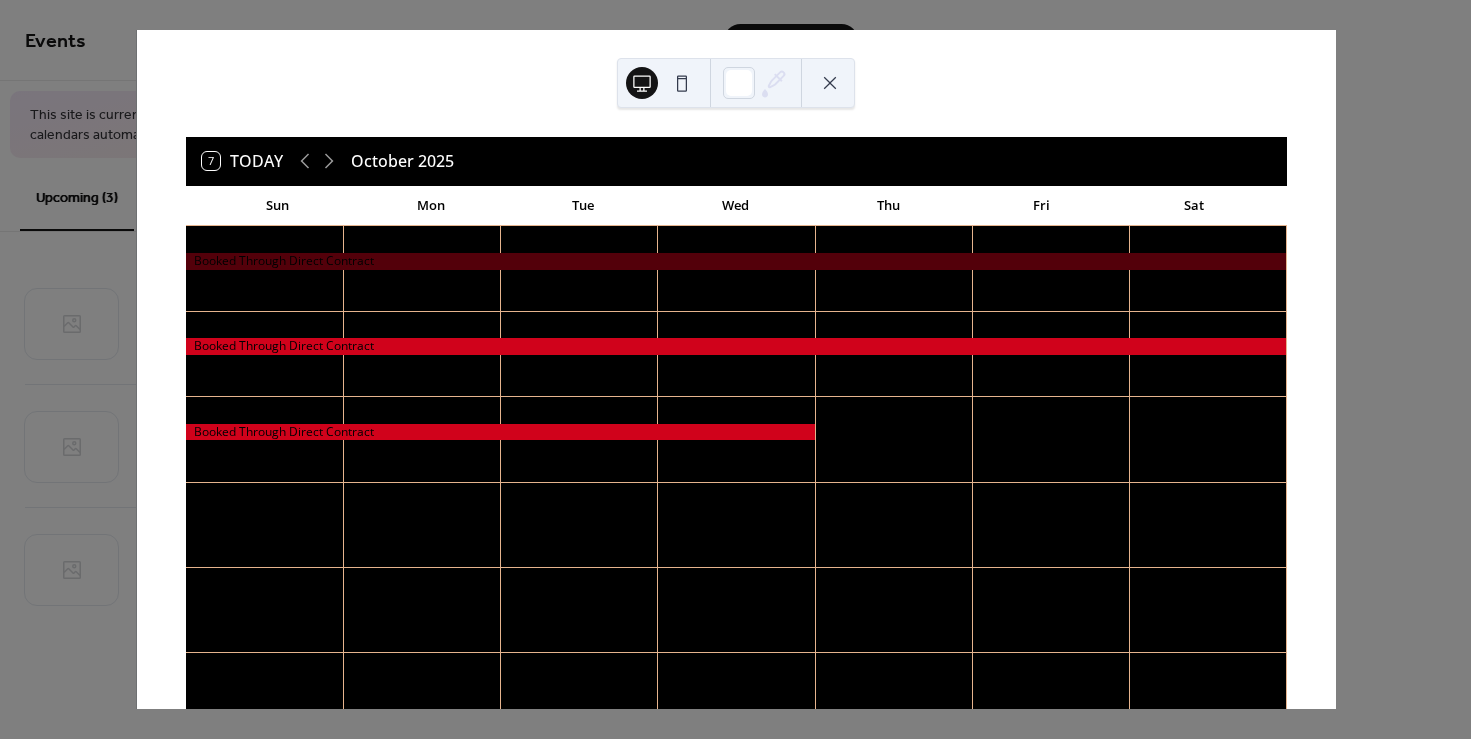 click at bounding box center [830, 83] 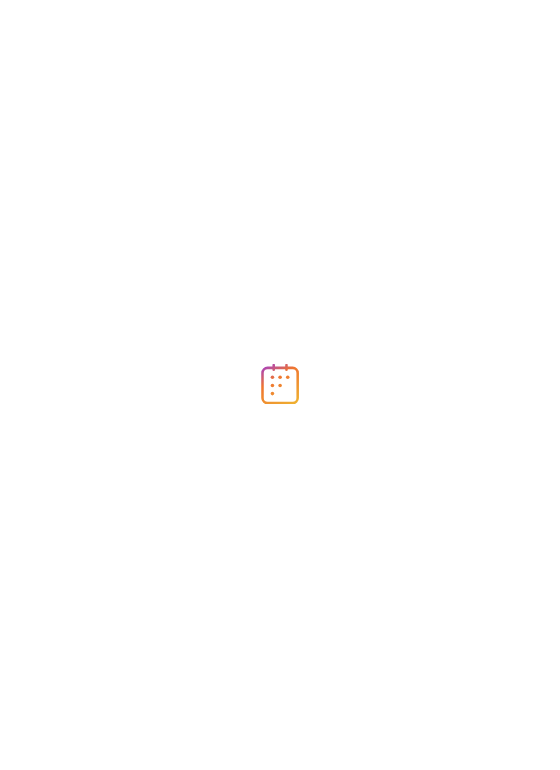 scroll, scrollTop: 0, scrollLeft: 0, axis: both 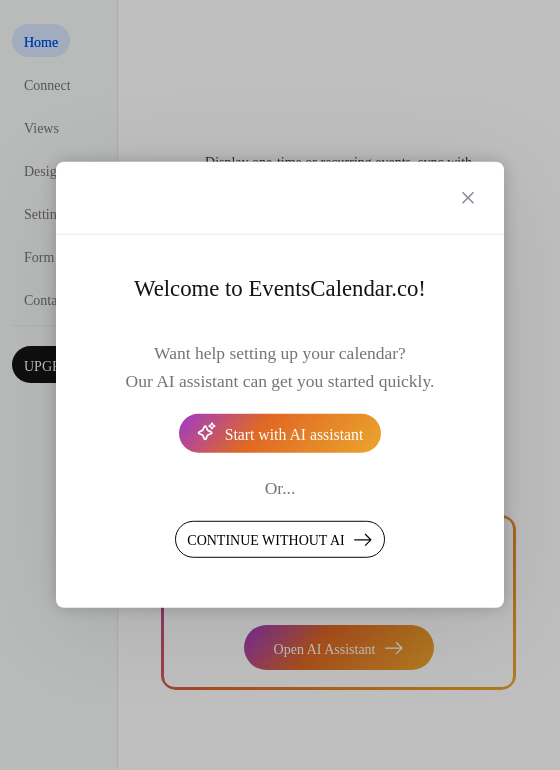 click on "Continue without AI" at bounding box center (265, 541) 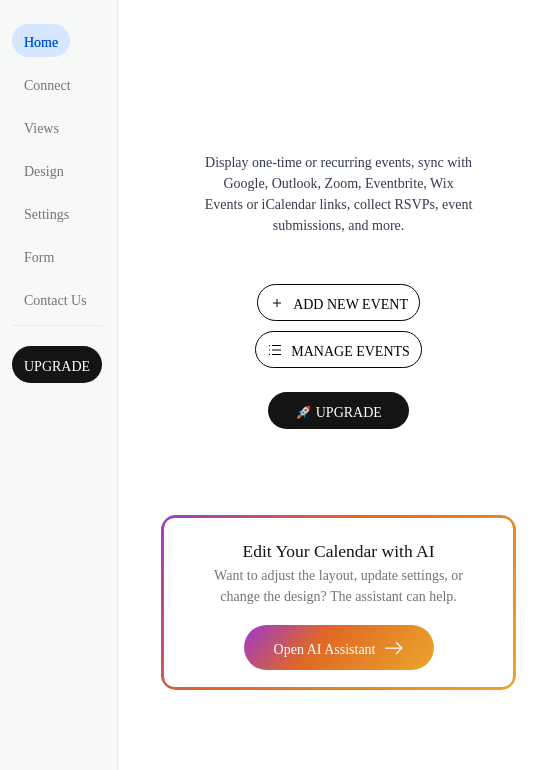 click on "Manage Events" at bounding box center [350, 351] 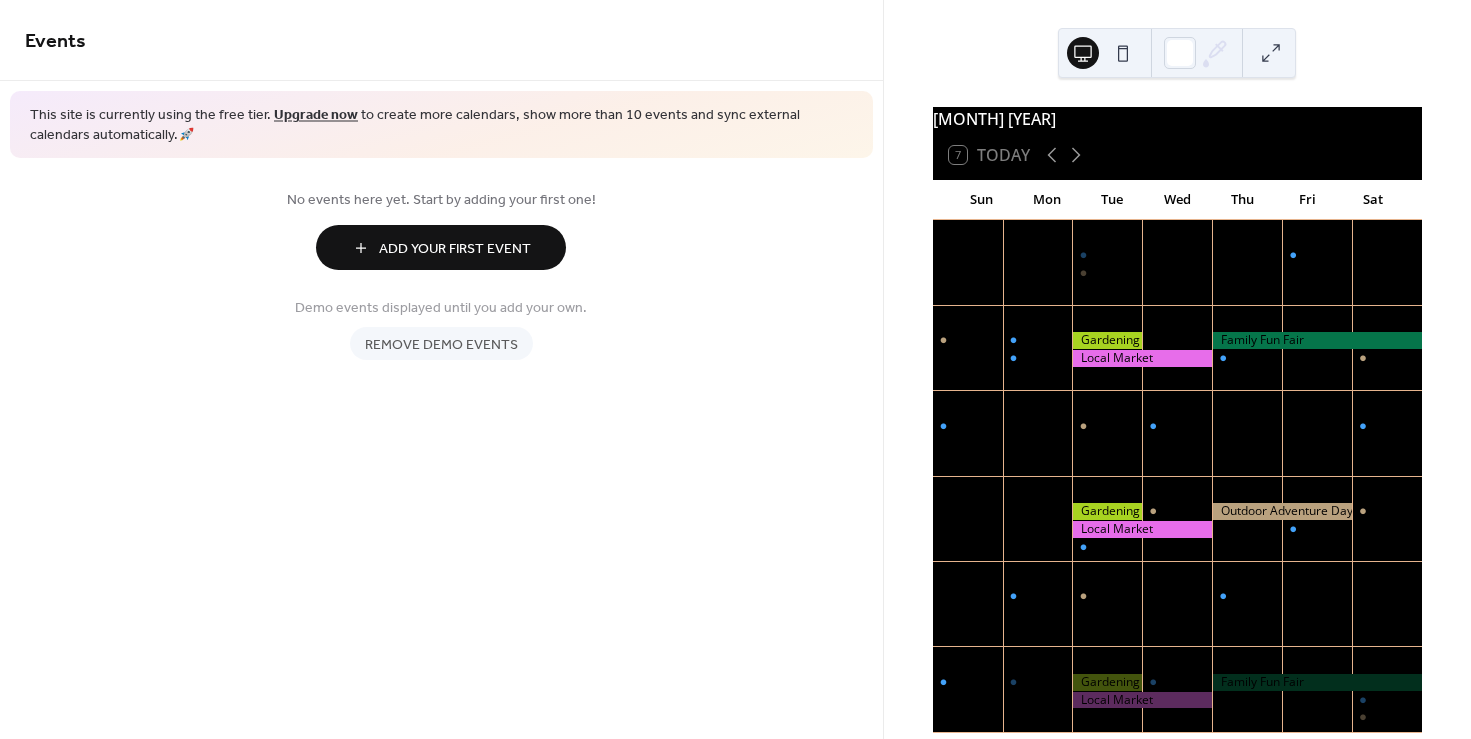 scroll, scrollTop: 0, scrollLeft: 0, axis: both 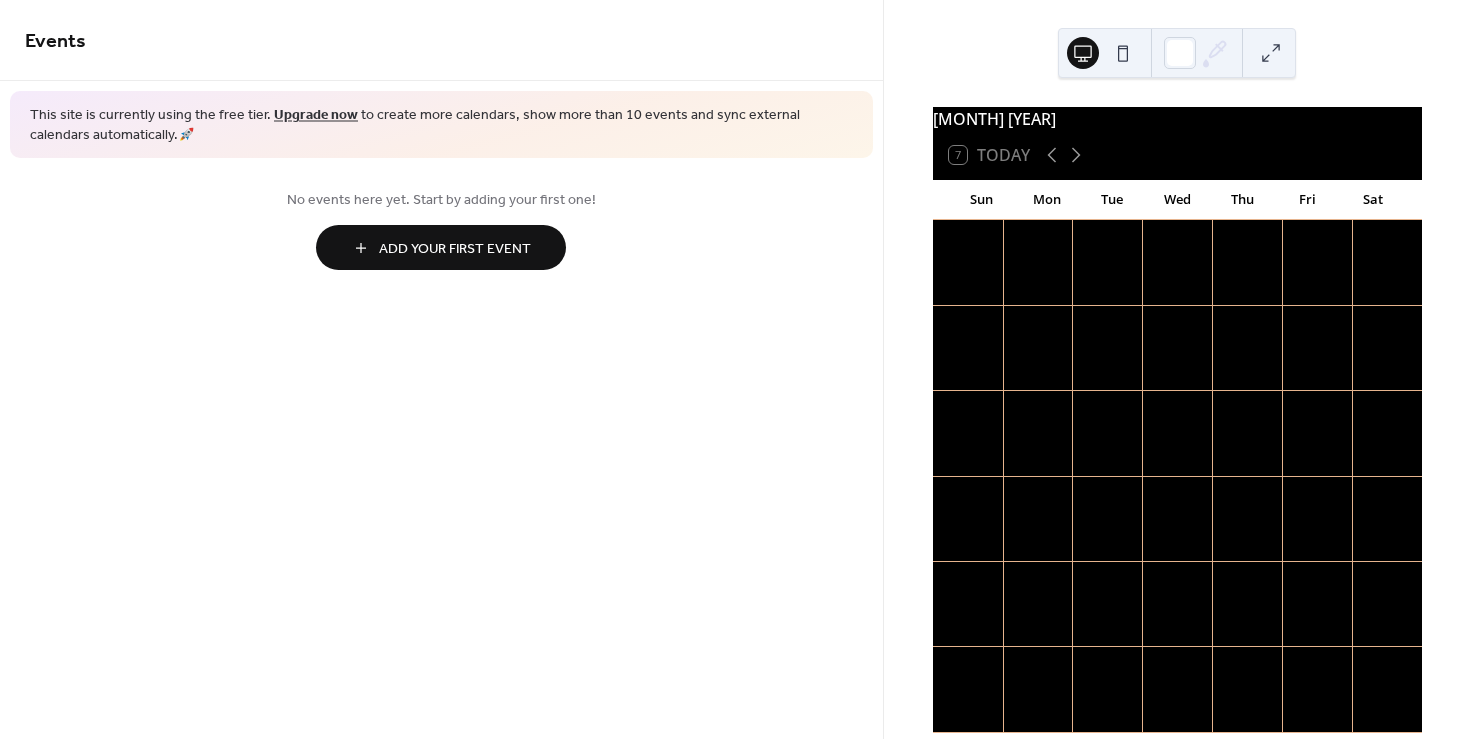 click on "Add Your First Event" at bounding box center [455, 249] 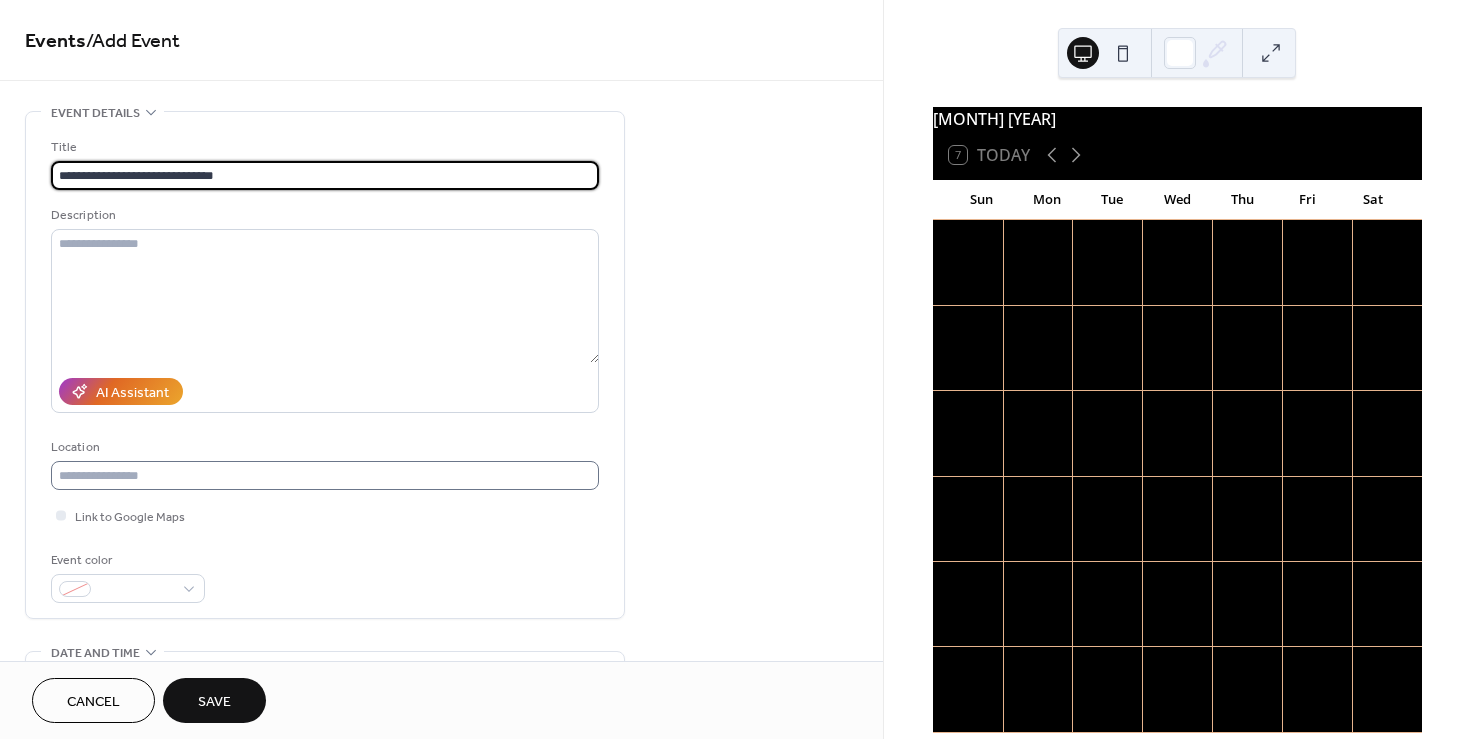 type on "**********" 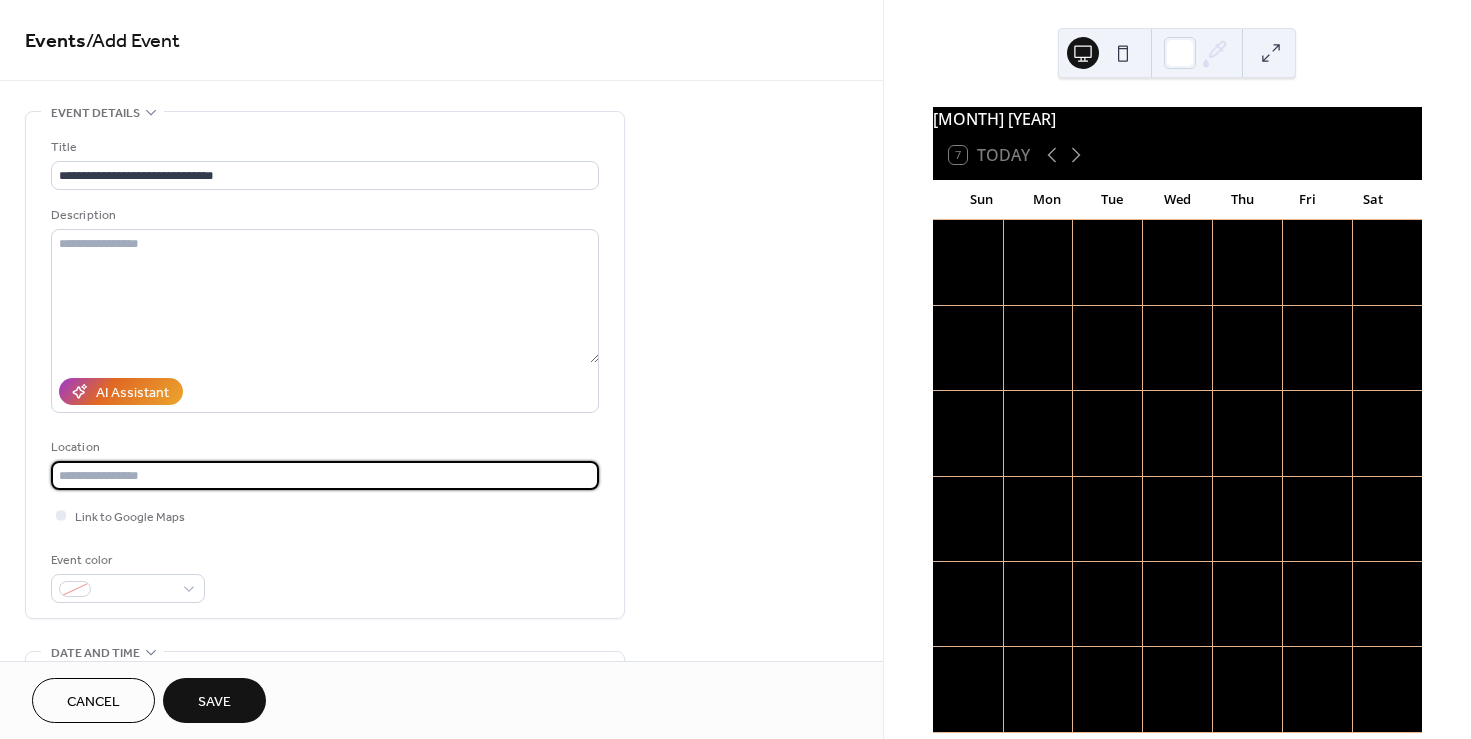 click at bounding box center (325, 475) 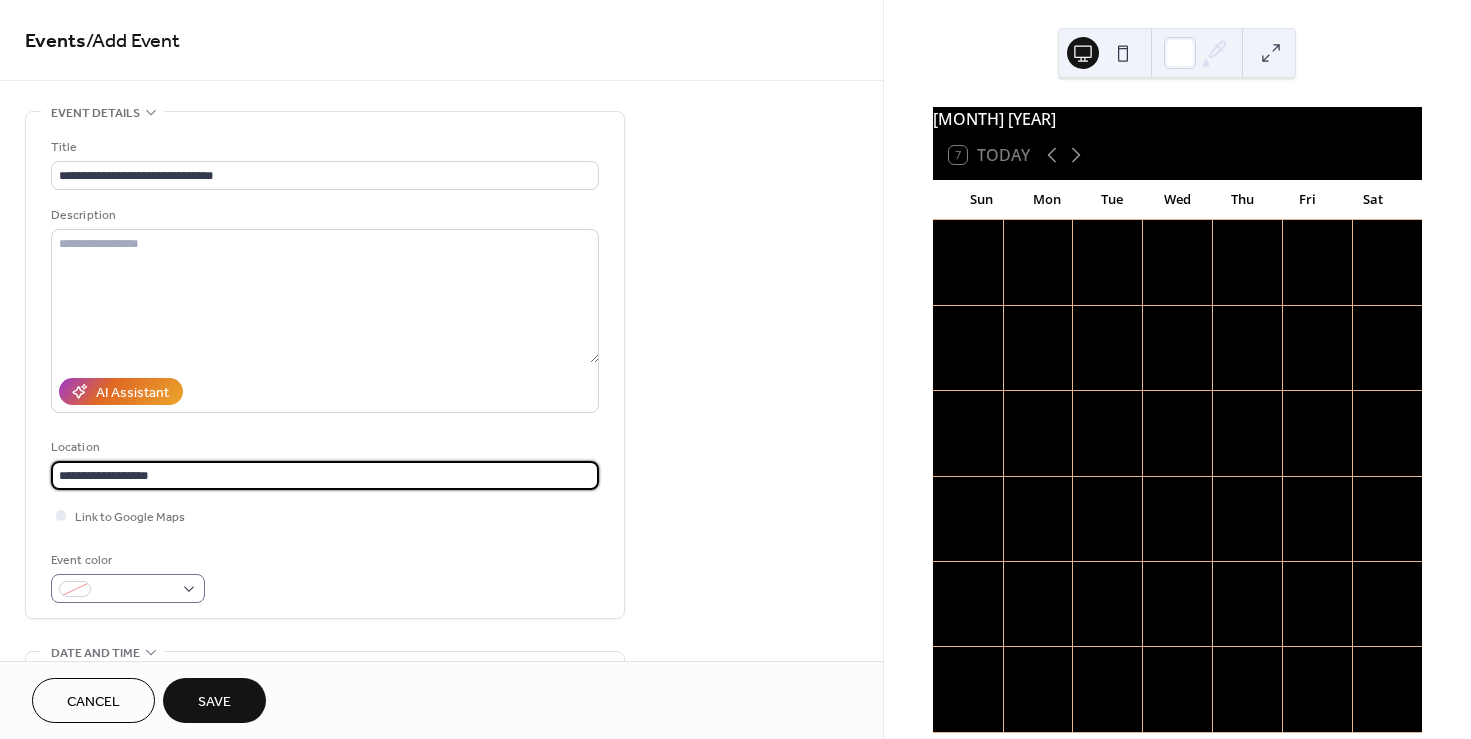 type on "**********" 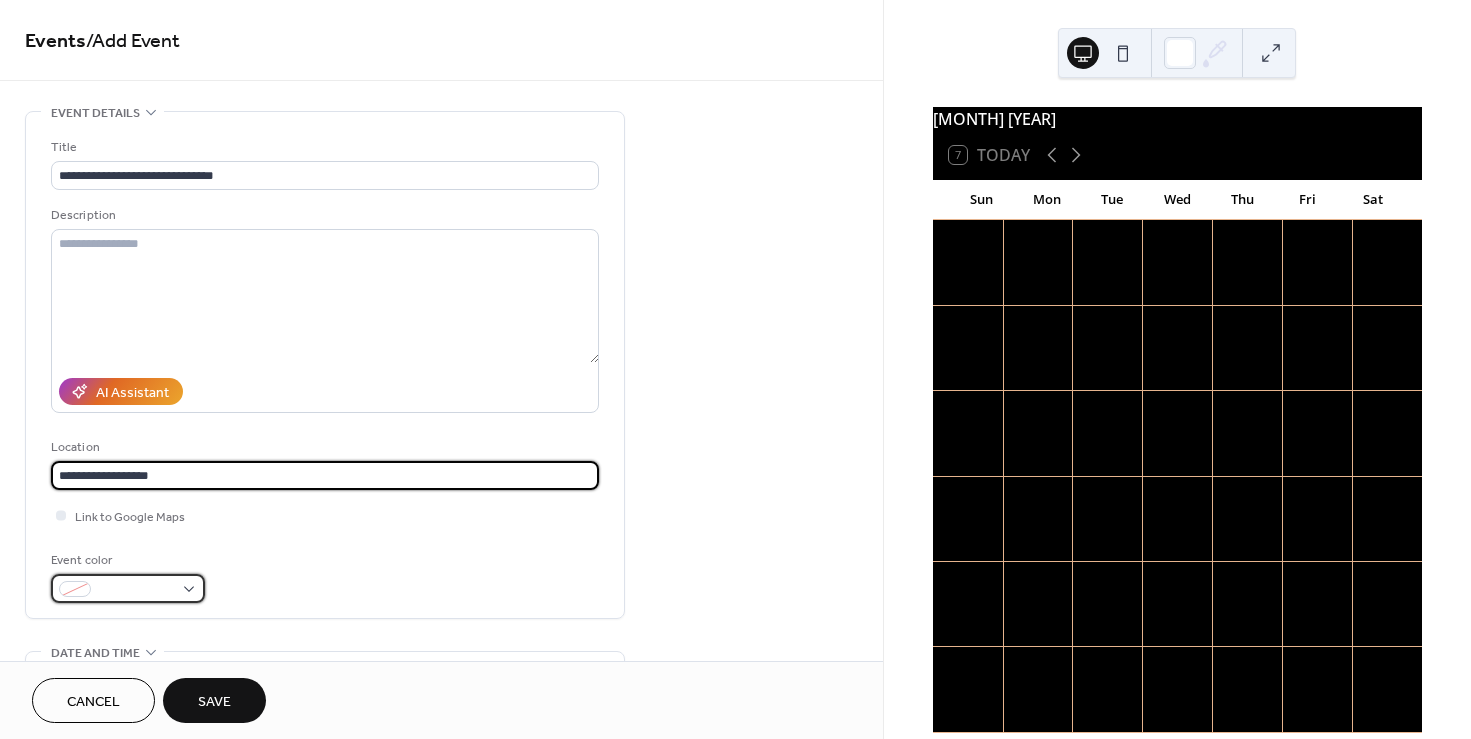 click at bounding box center (136, 590) 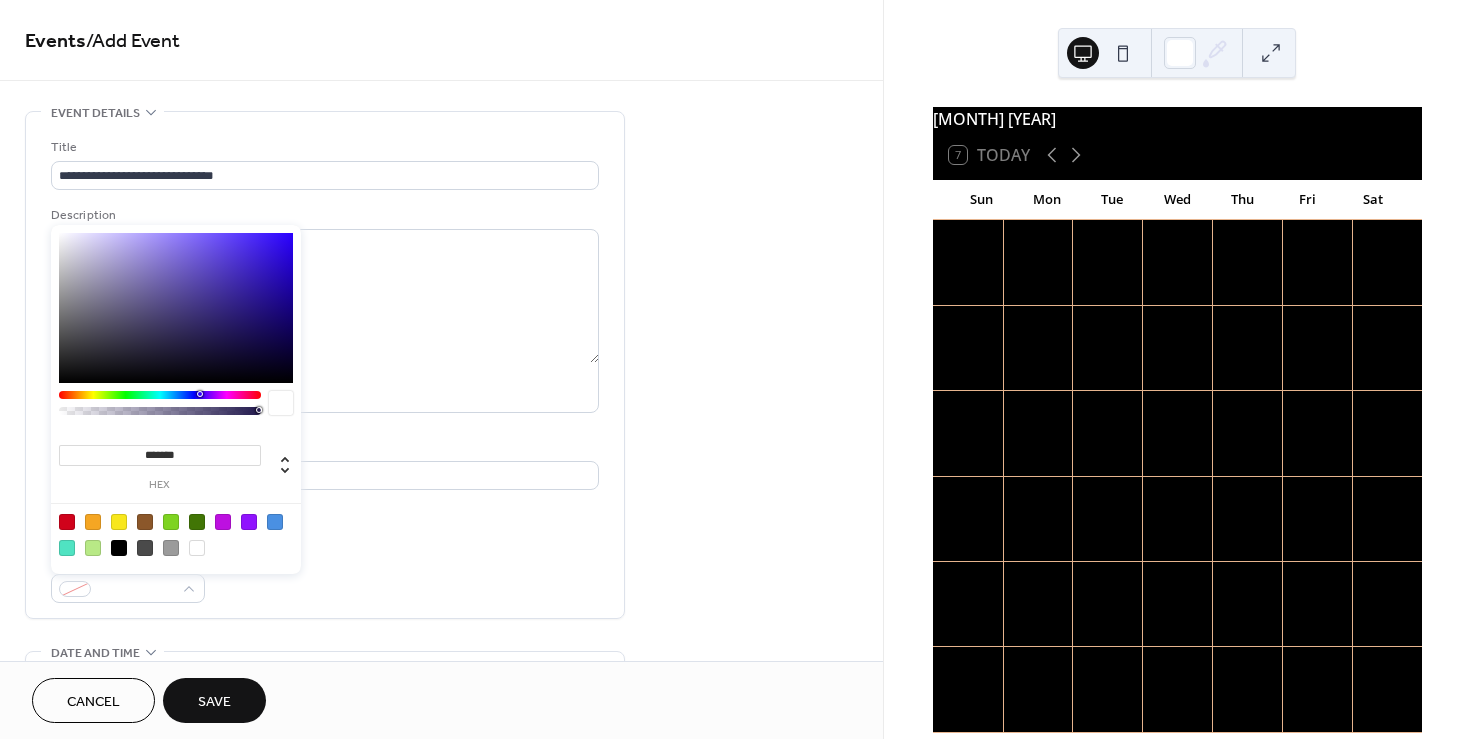 click at bounding box center (67, 522) 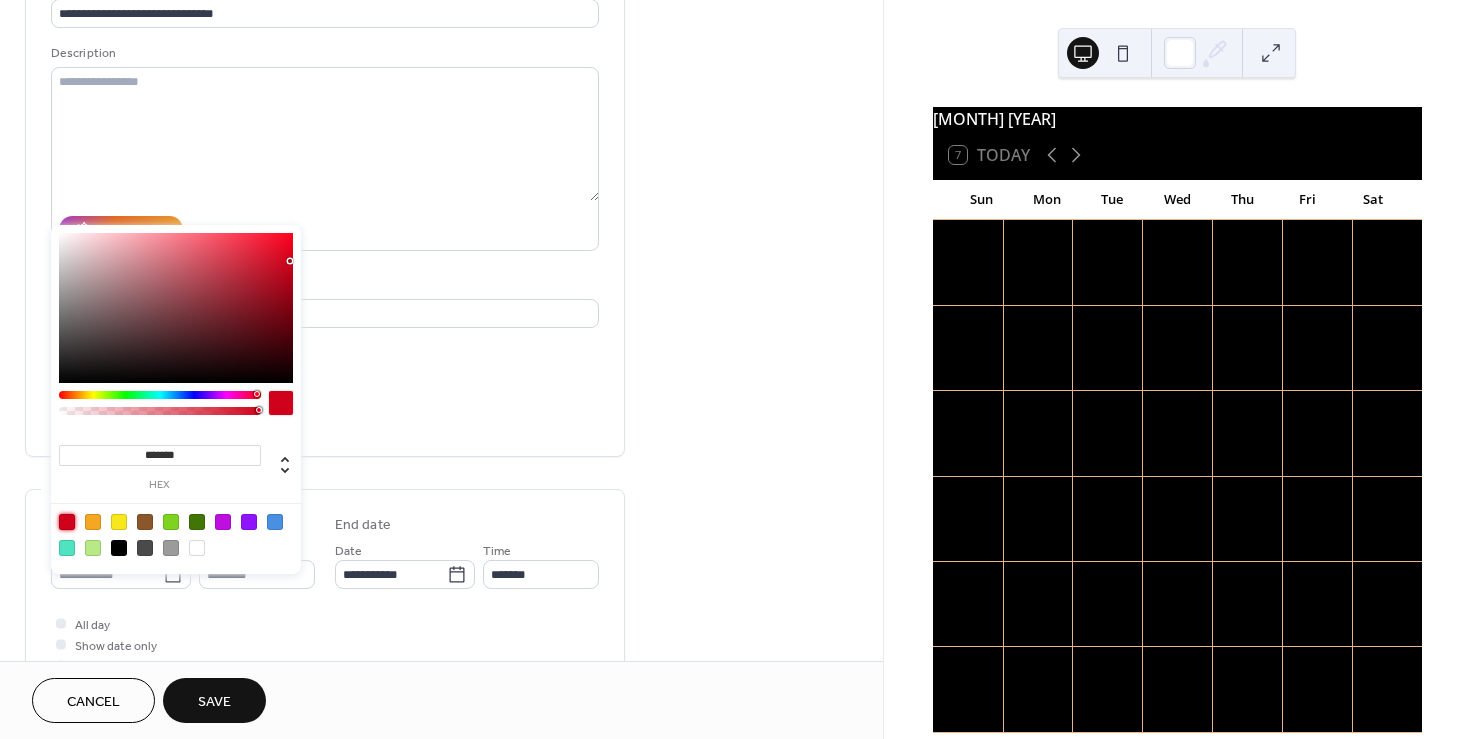 scroll, scrollTop: 167, scrollLeft: 0, axis: vertical 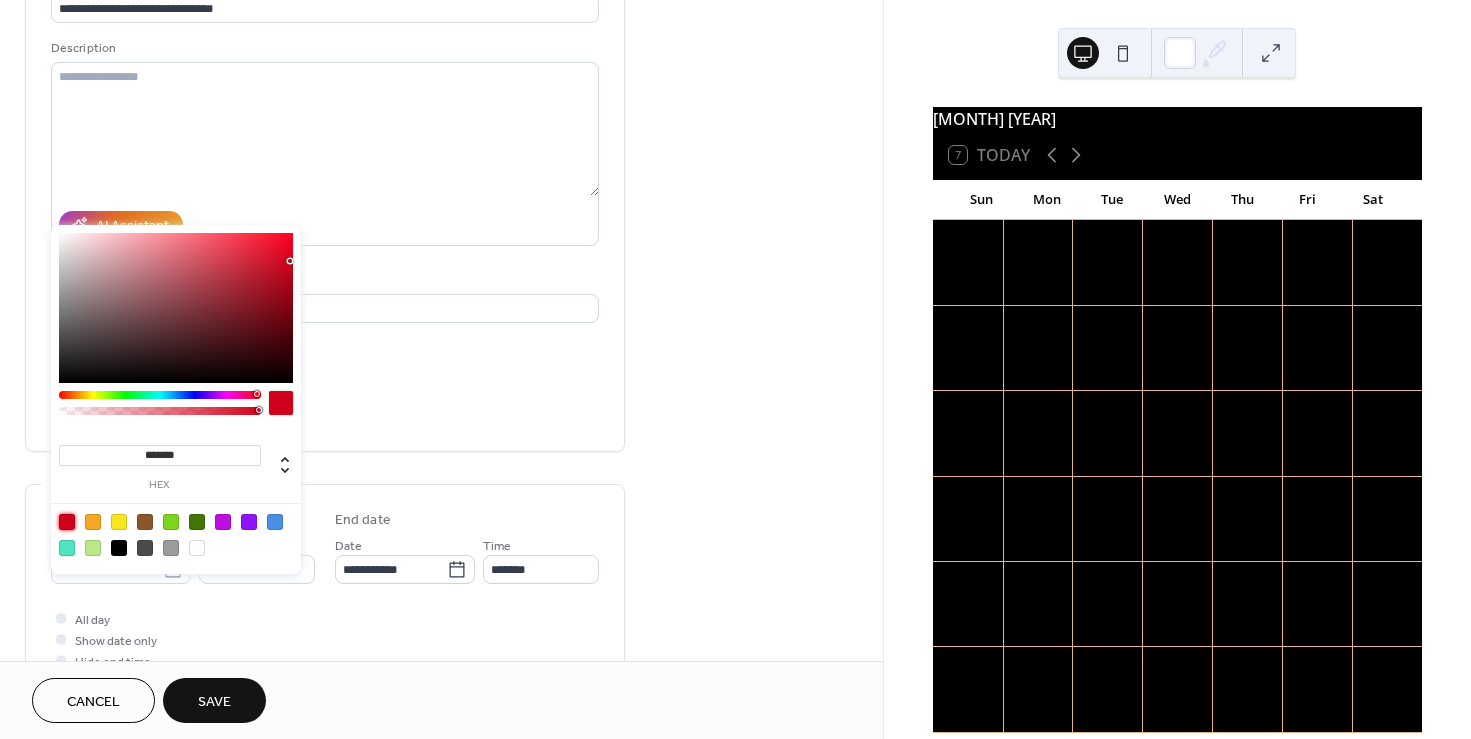 click on "**********" at bounding box center [325, 198] 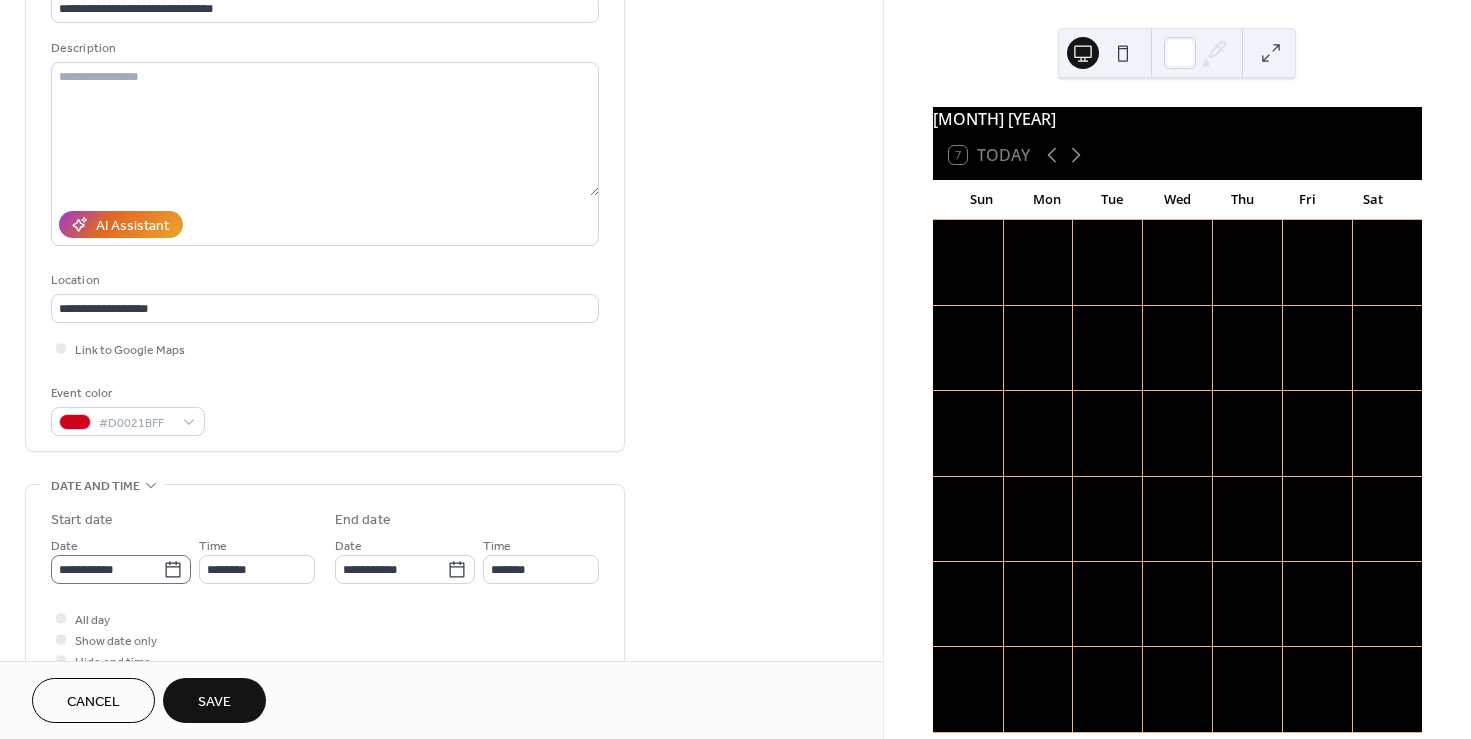 click 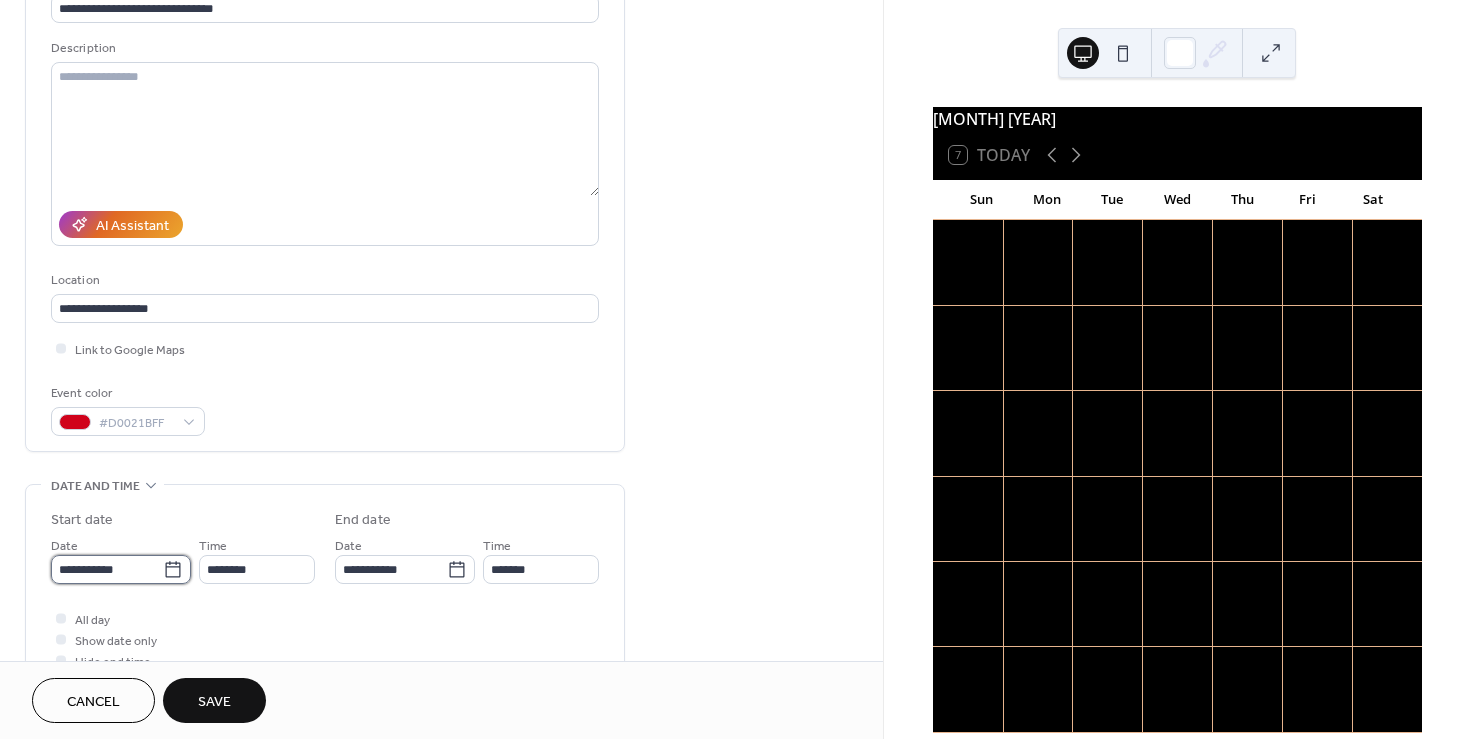 click on "**********" at bounding box center (107, 569) 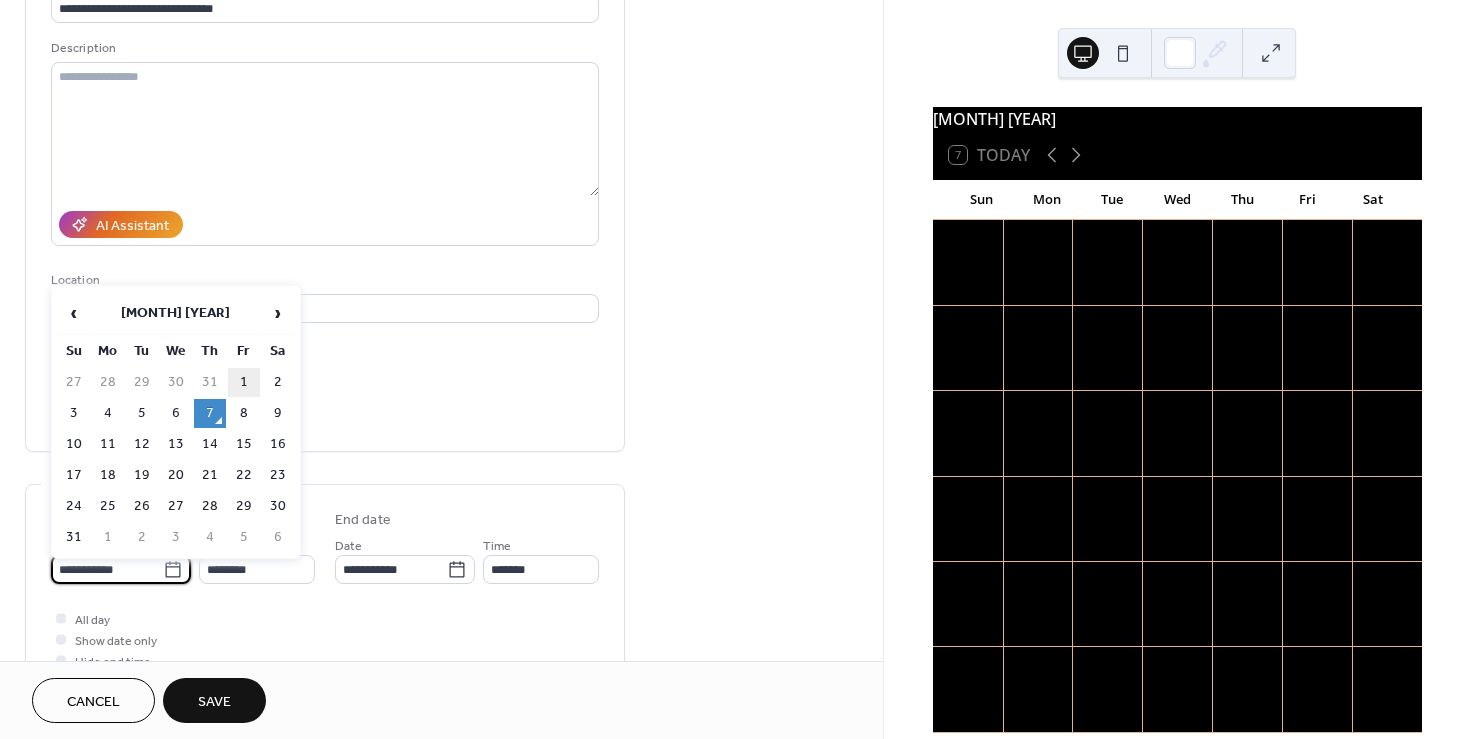click on "1" at bounding box center (244, 382) 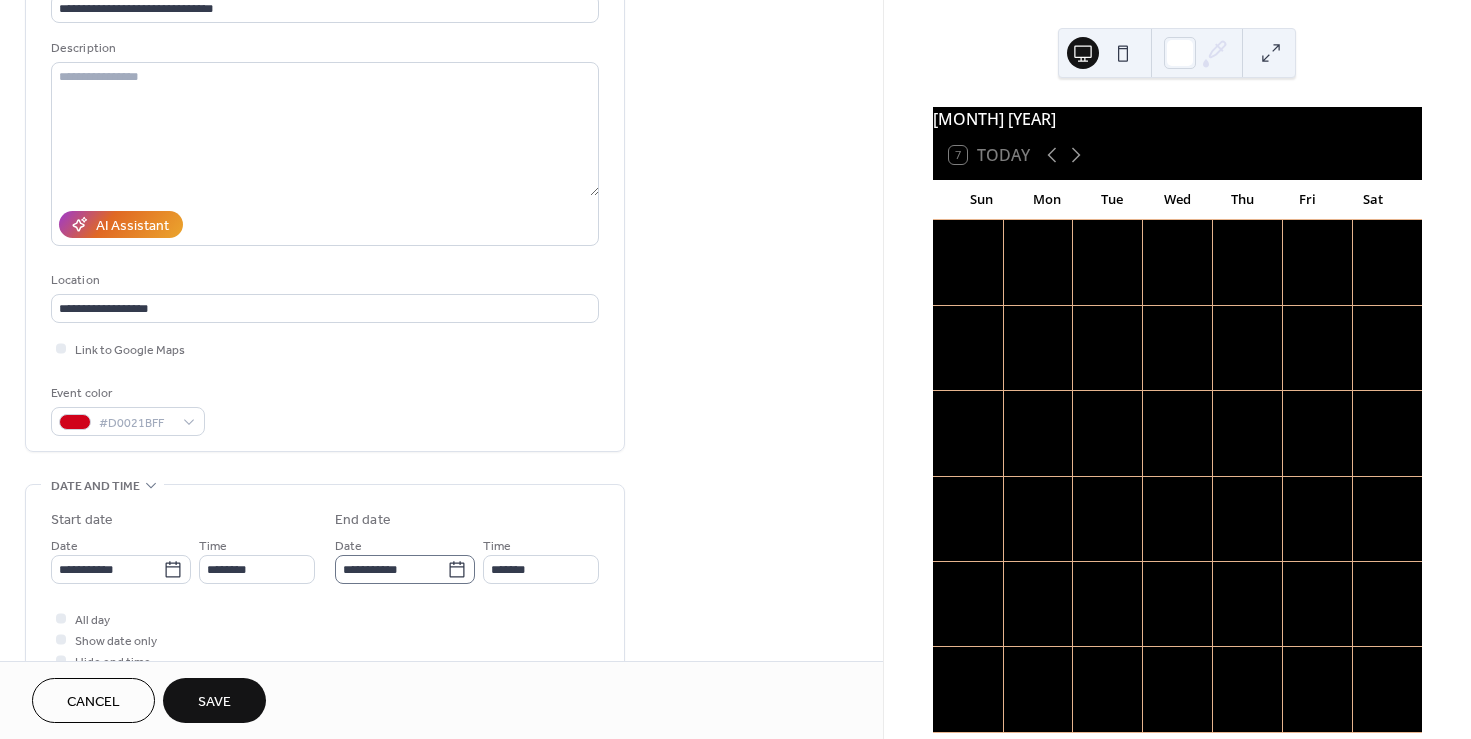 click 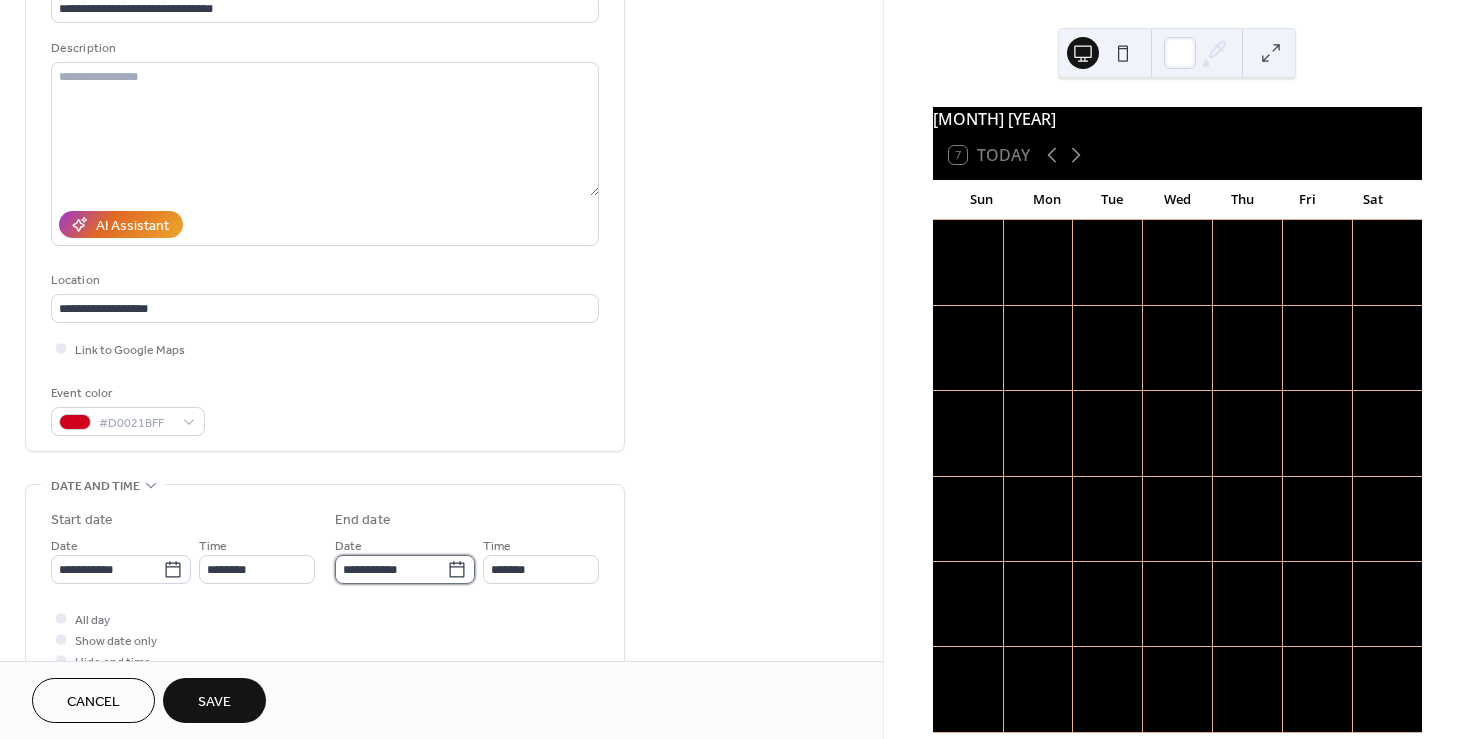 click on "**********" at bounding box center [391, 569] 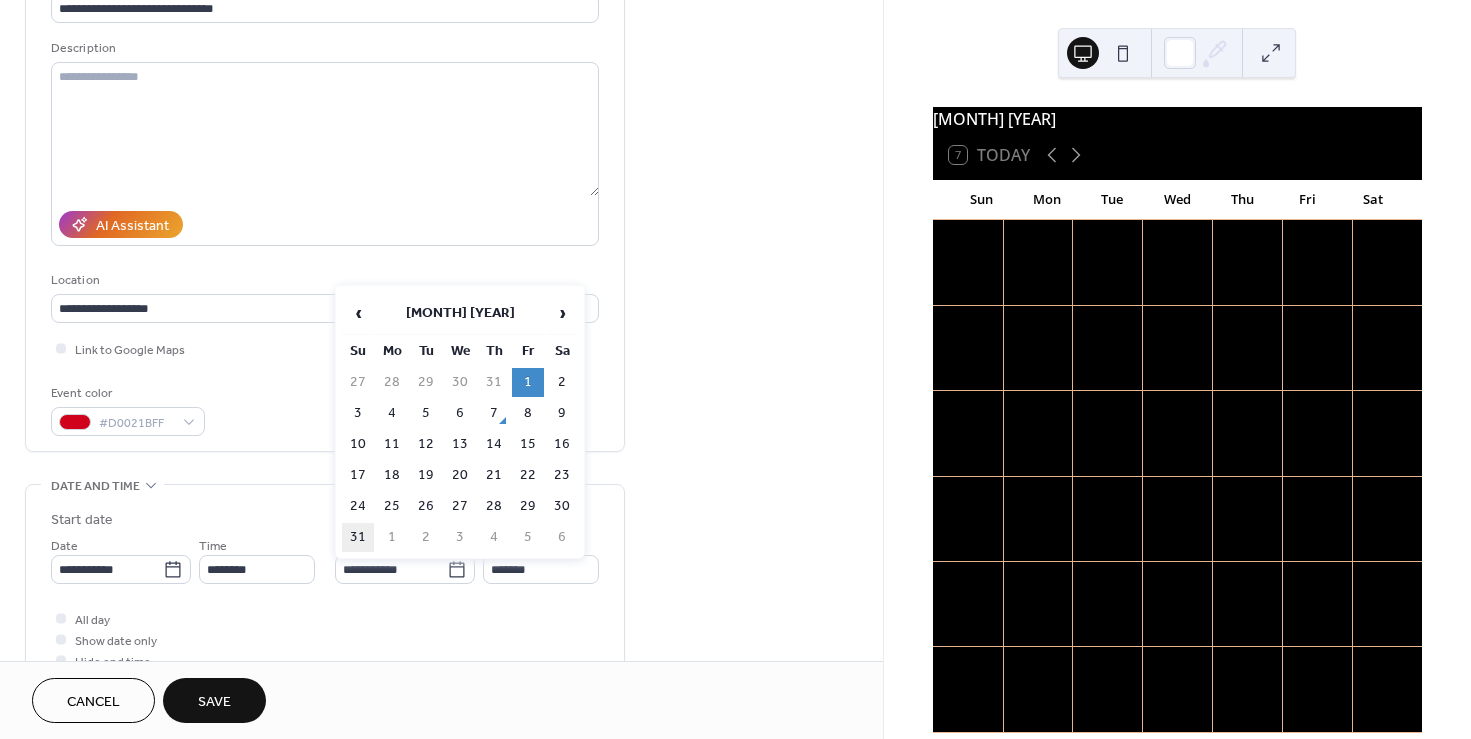 click on "31" at bounding box center (358, 537) 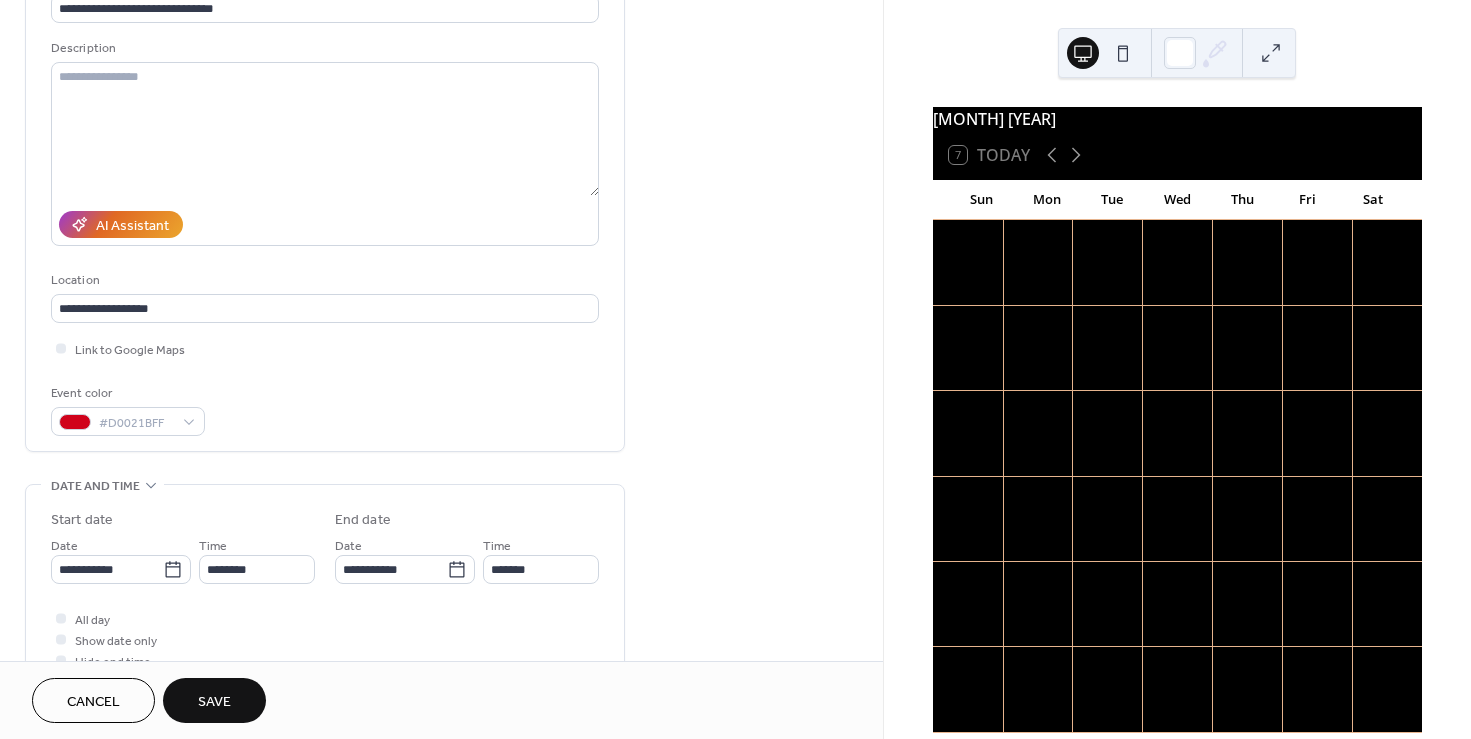 click on "Save" at bounding box center [214, 702] 